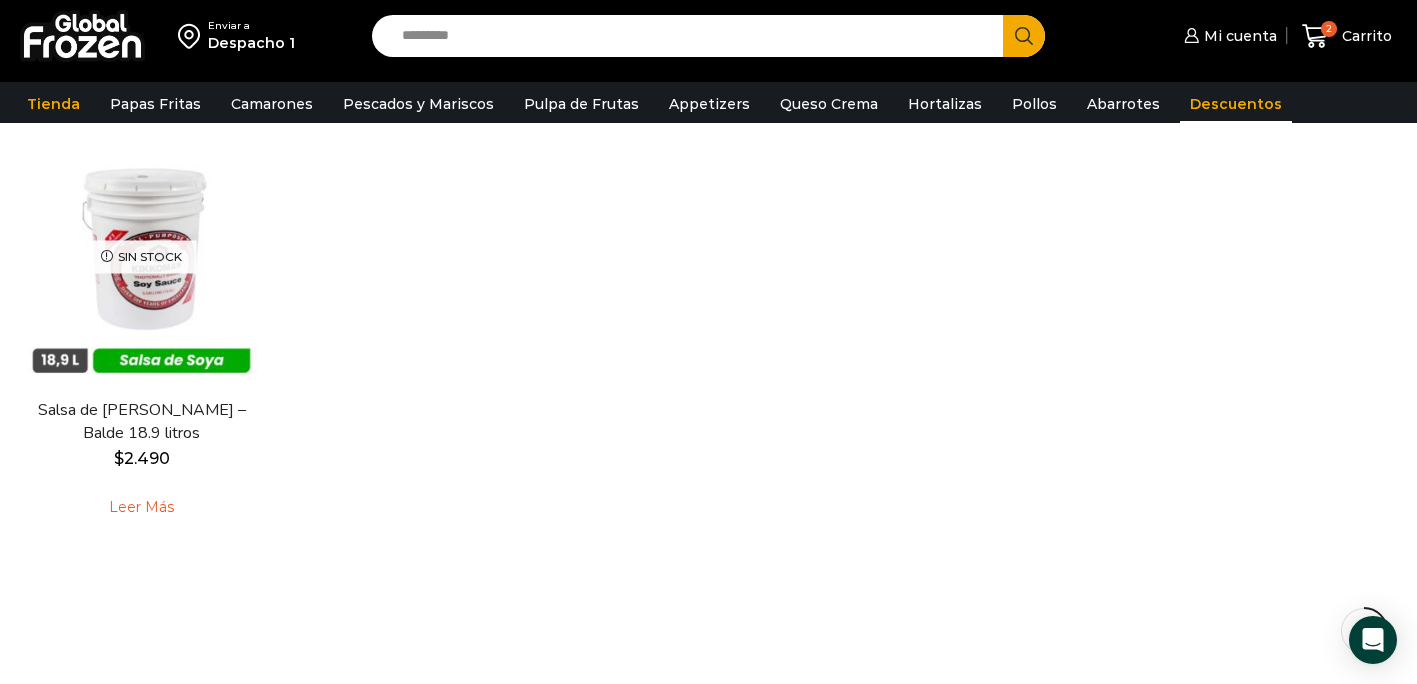 scroll, scrollTop: 166, scrollLeft: 0, axis: vertical 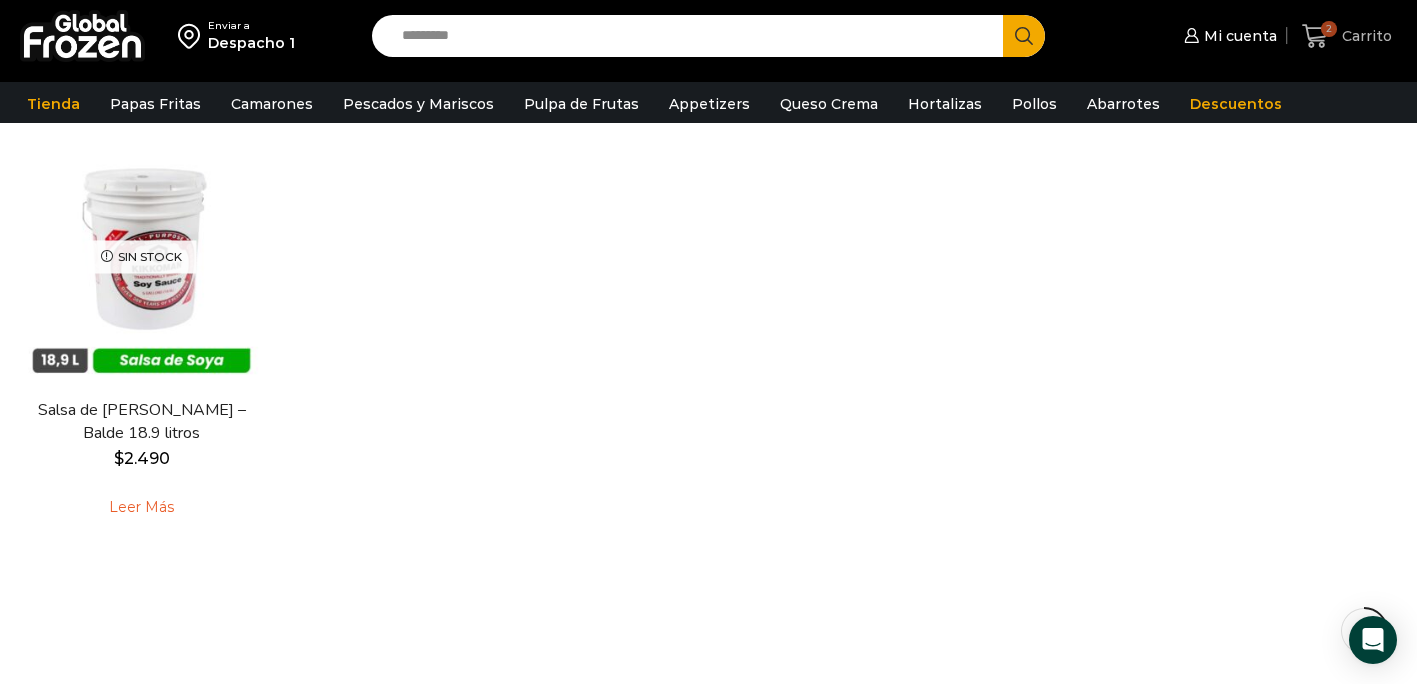click 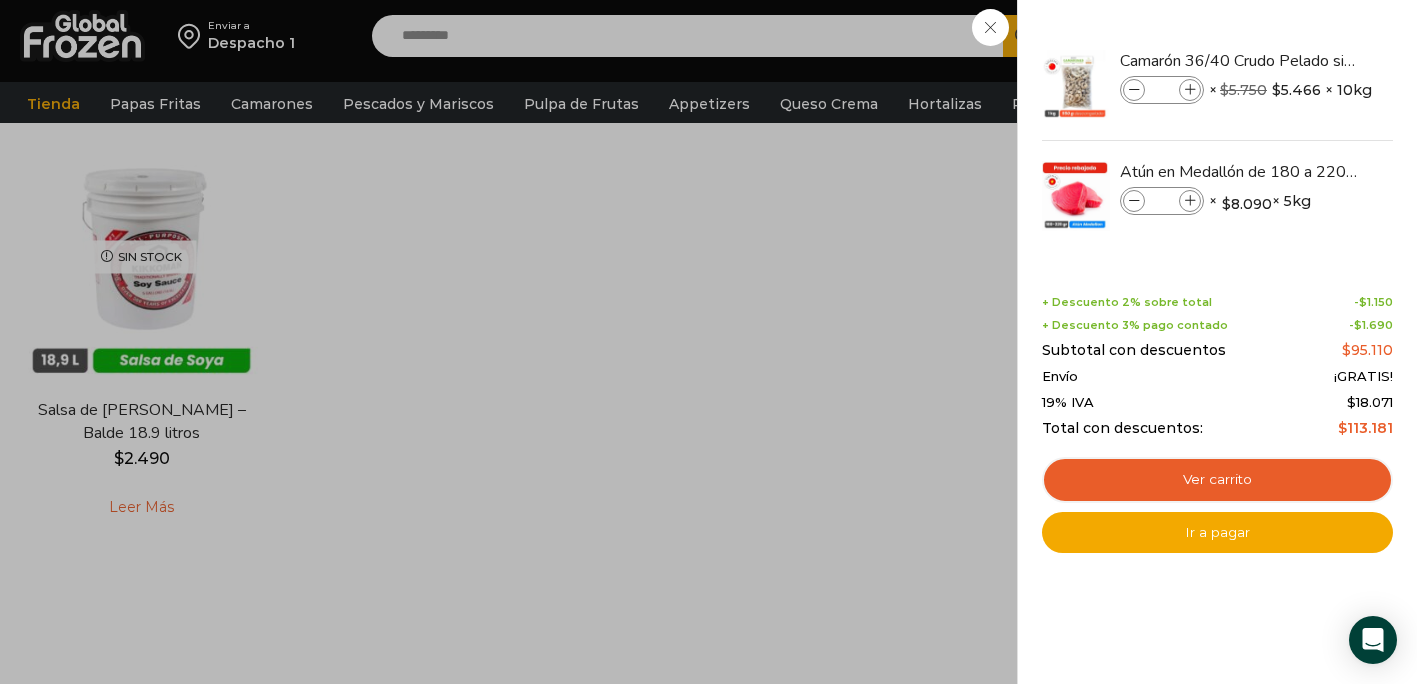 click on "2
Carrito
2
2
Shopping Cart
*
$" at bounding box center [1347, 36] 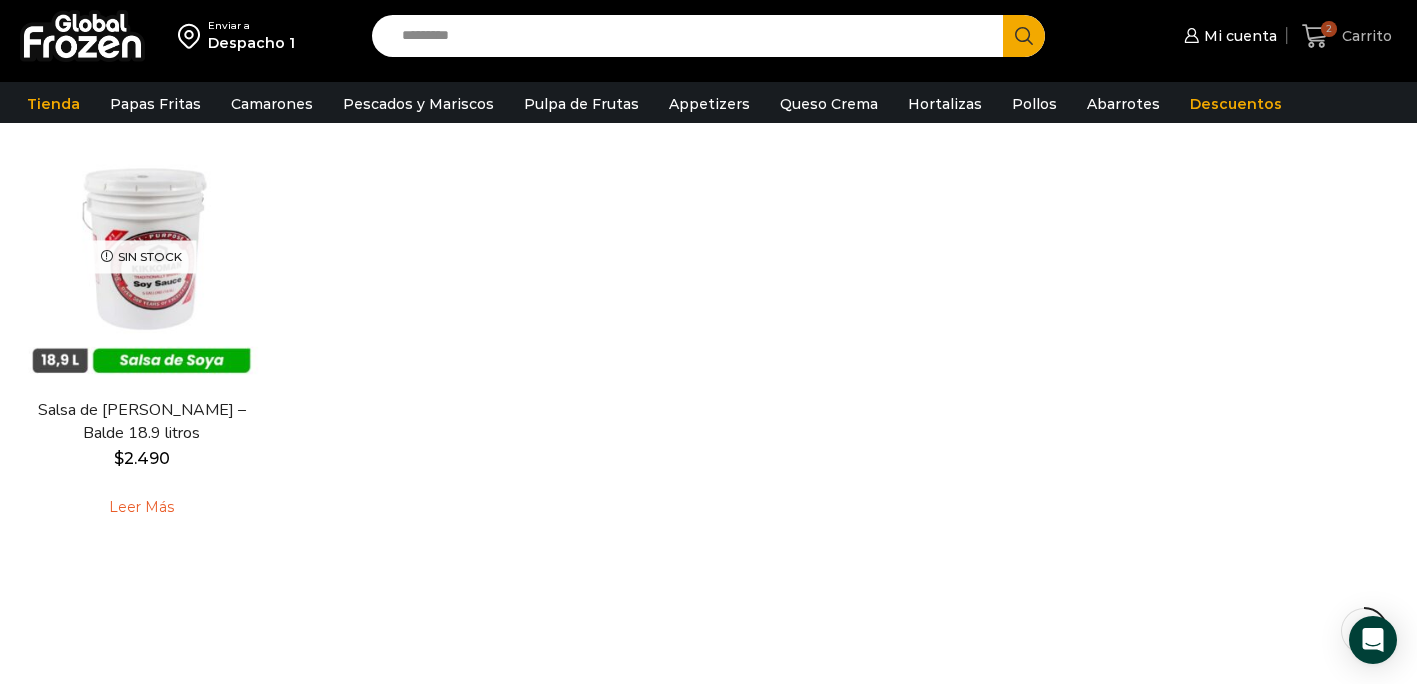 click 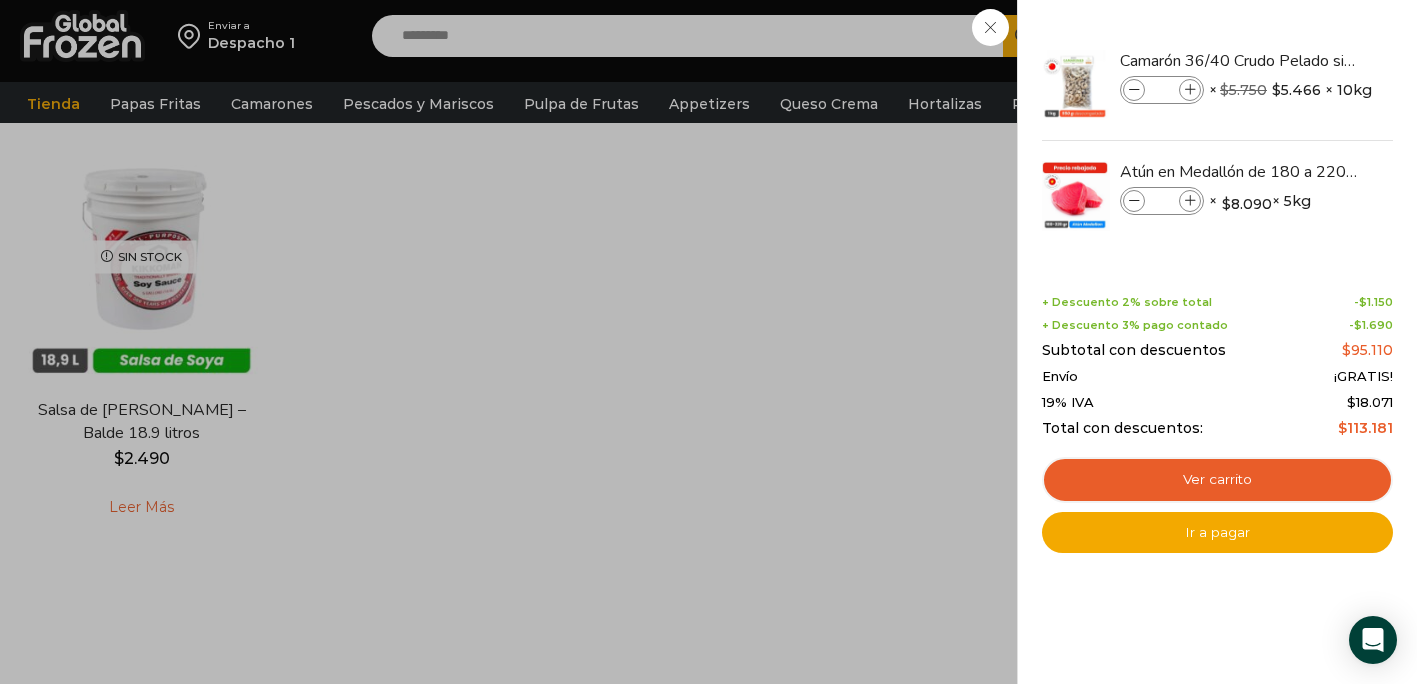 click on "2
Carrito
2
2
Shopping Cart
*
$" at bounding box center (1347, 36) 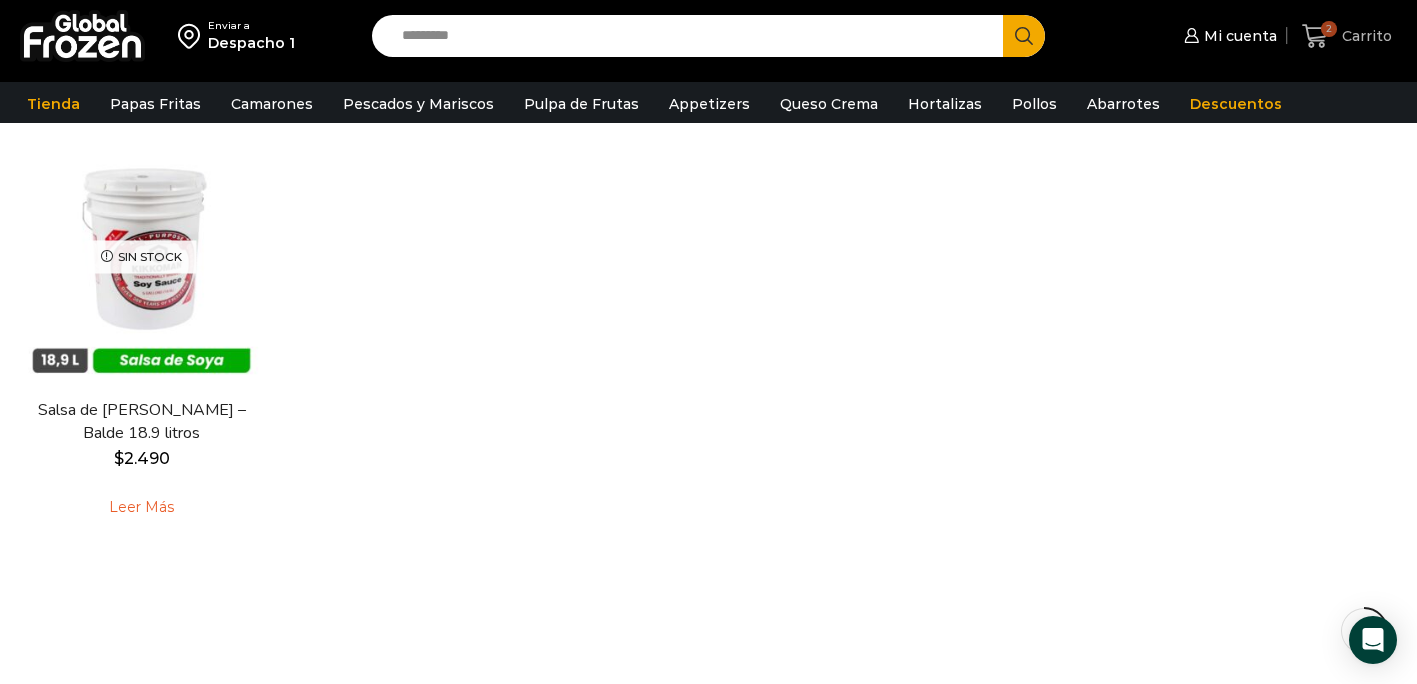 click 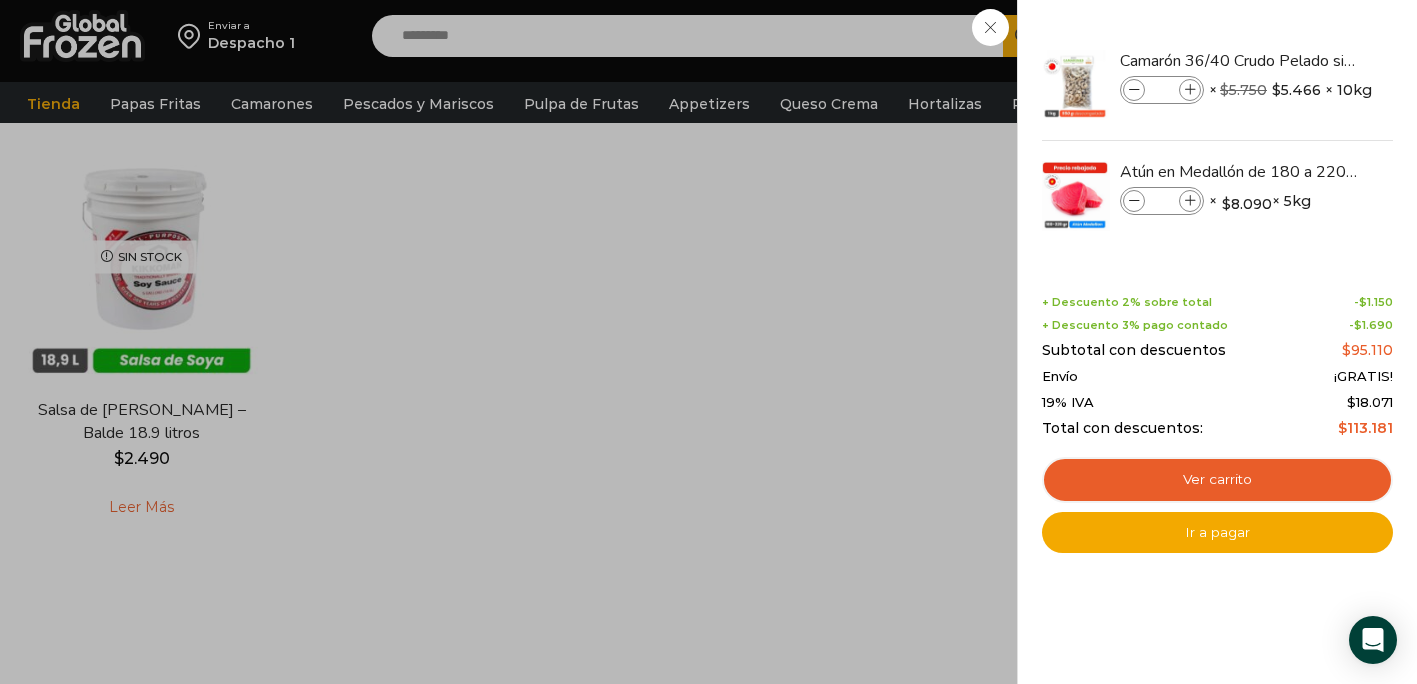 click on "2
Carrito
2
2
Shopping Cart
*
$" at bounding box center (1347, 36) 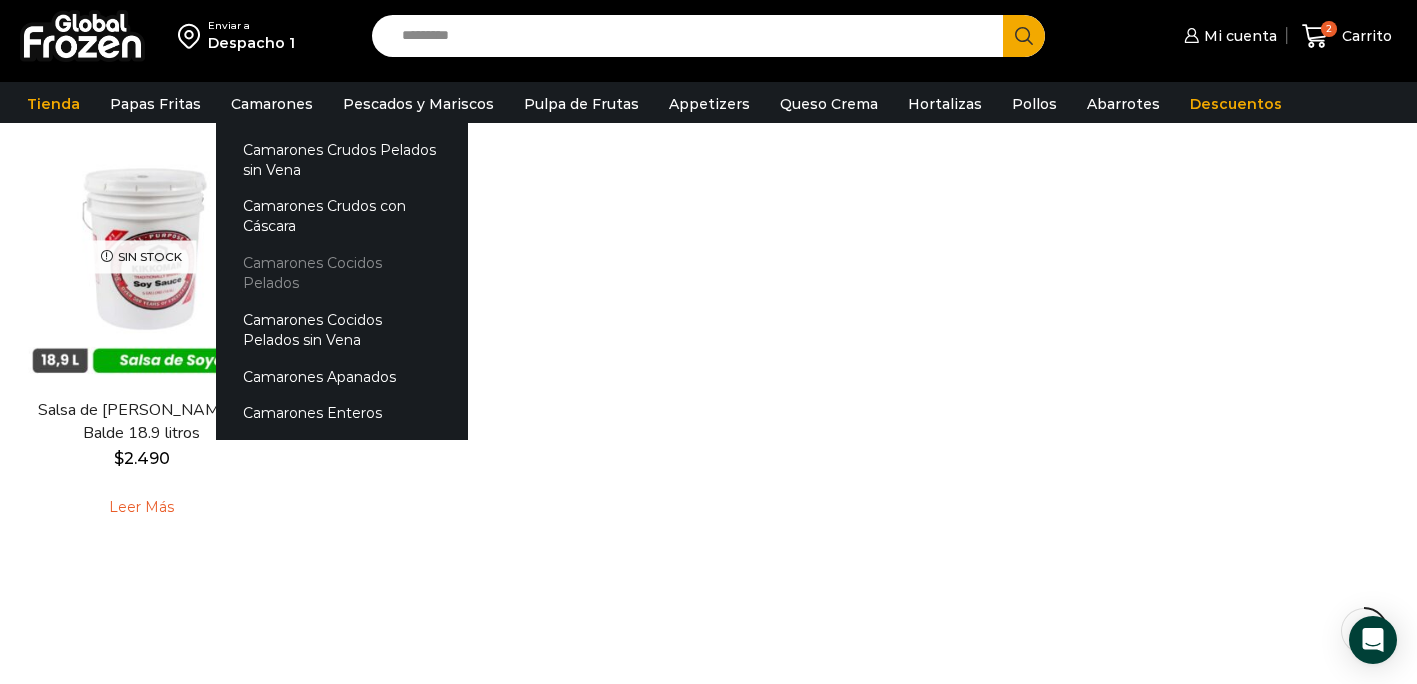 click on "Camarones Cocidos Pelados" at bounding box center (342, 273) 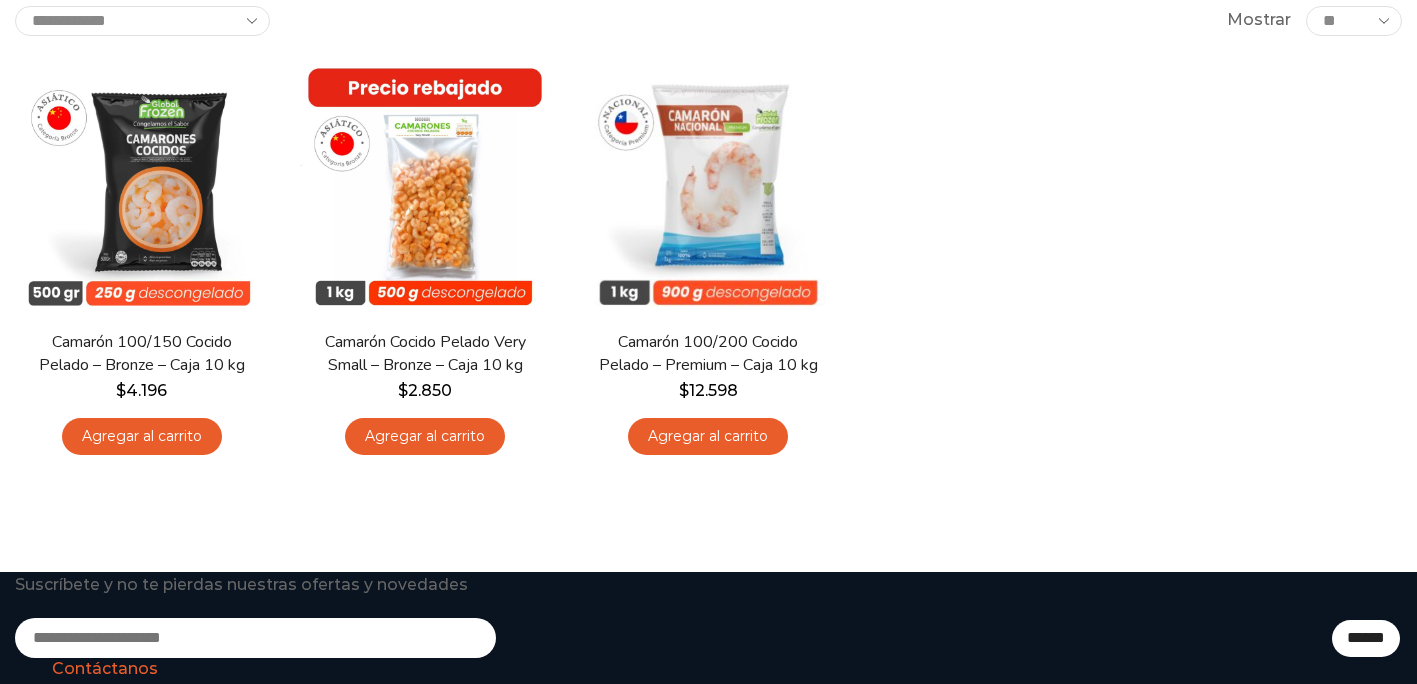 scroll, scrollTop: 229, scrollLeft: 0, axis: vertical 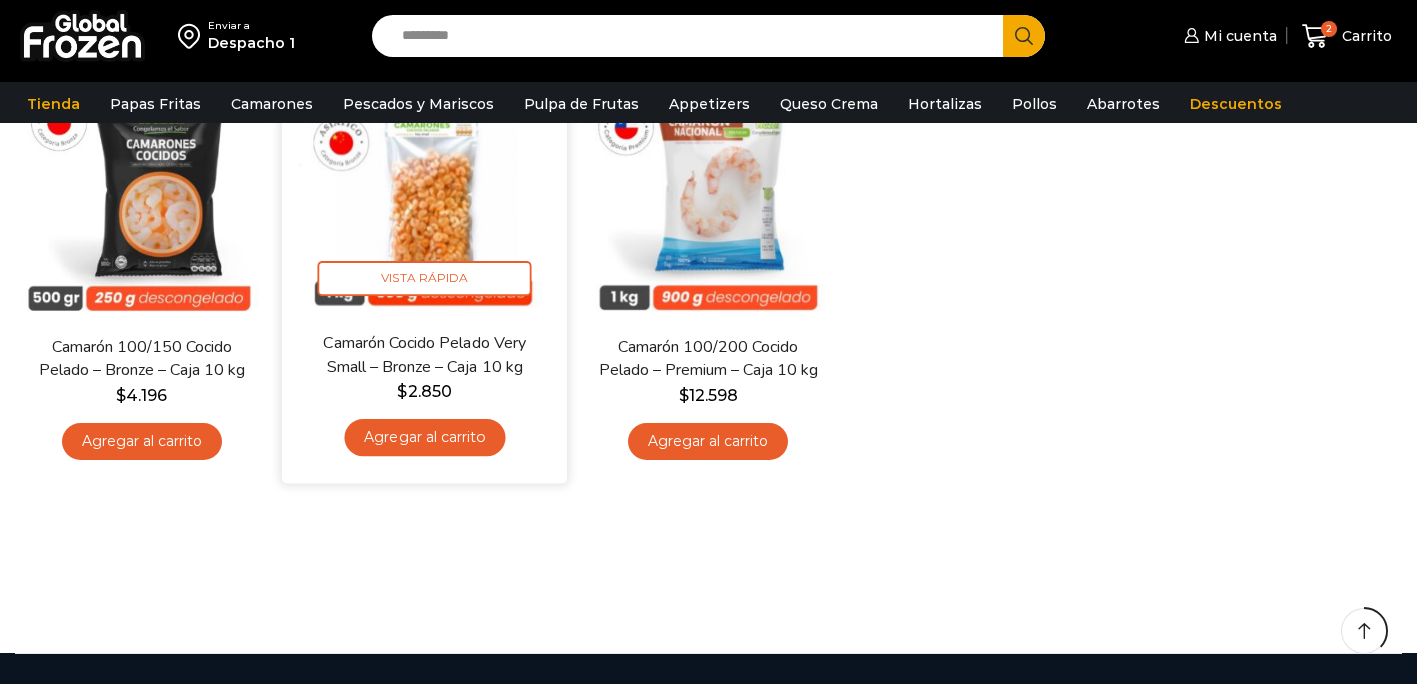 click on "Agregar al carrito" at bounding box center [425, 437] 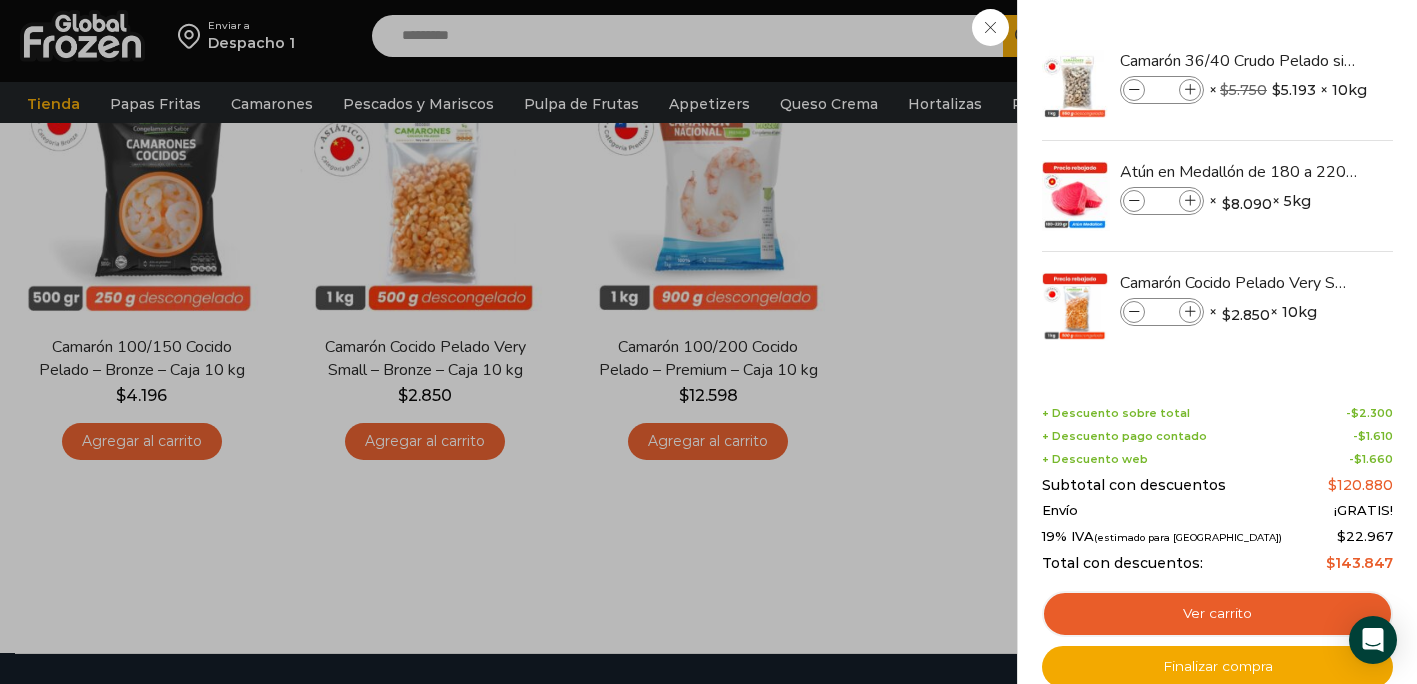 click on "3
Carrito
3
3
Shopping Cart
*" at bounding box center [1347, 36] 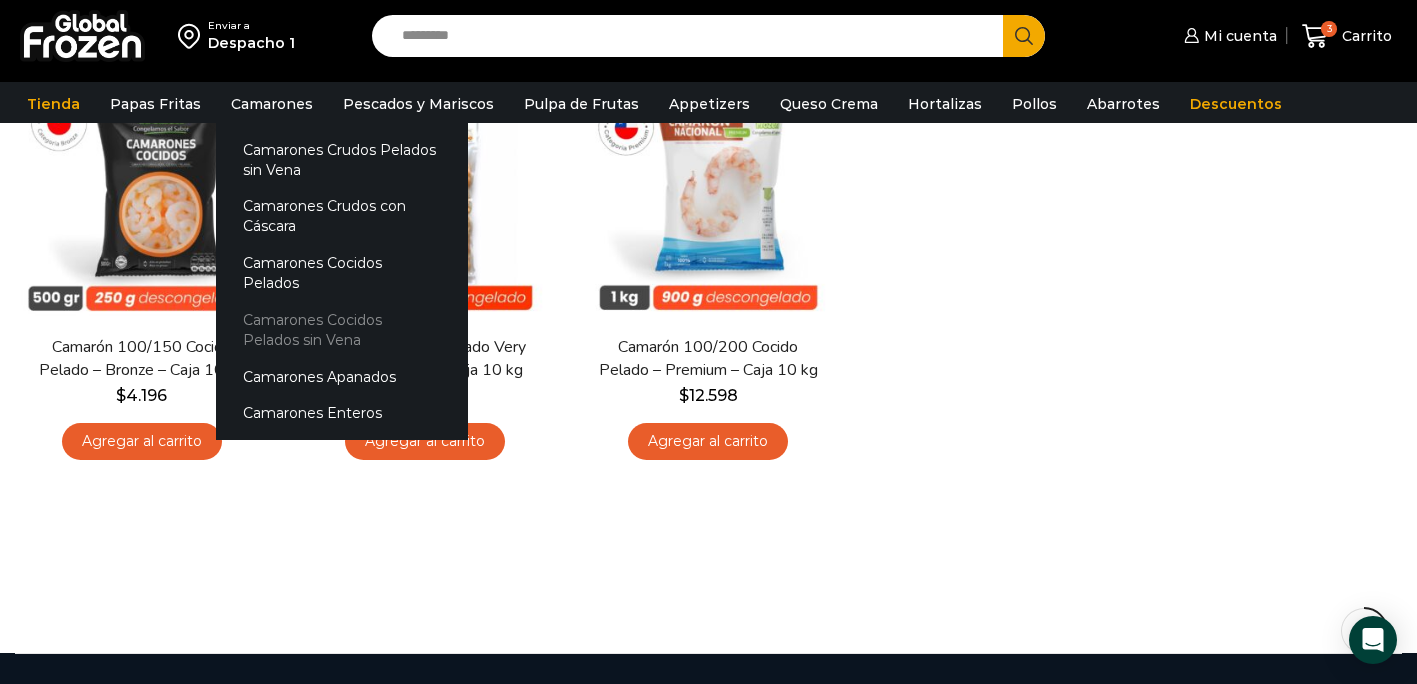 click on "Camarones Cocidos Pelados sin Vena" at bounding box center (342, 330) 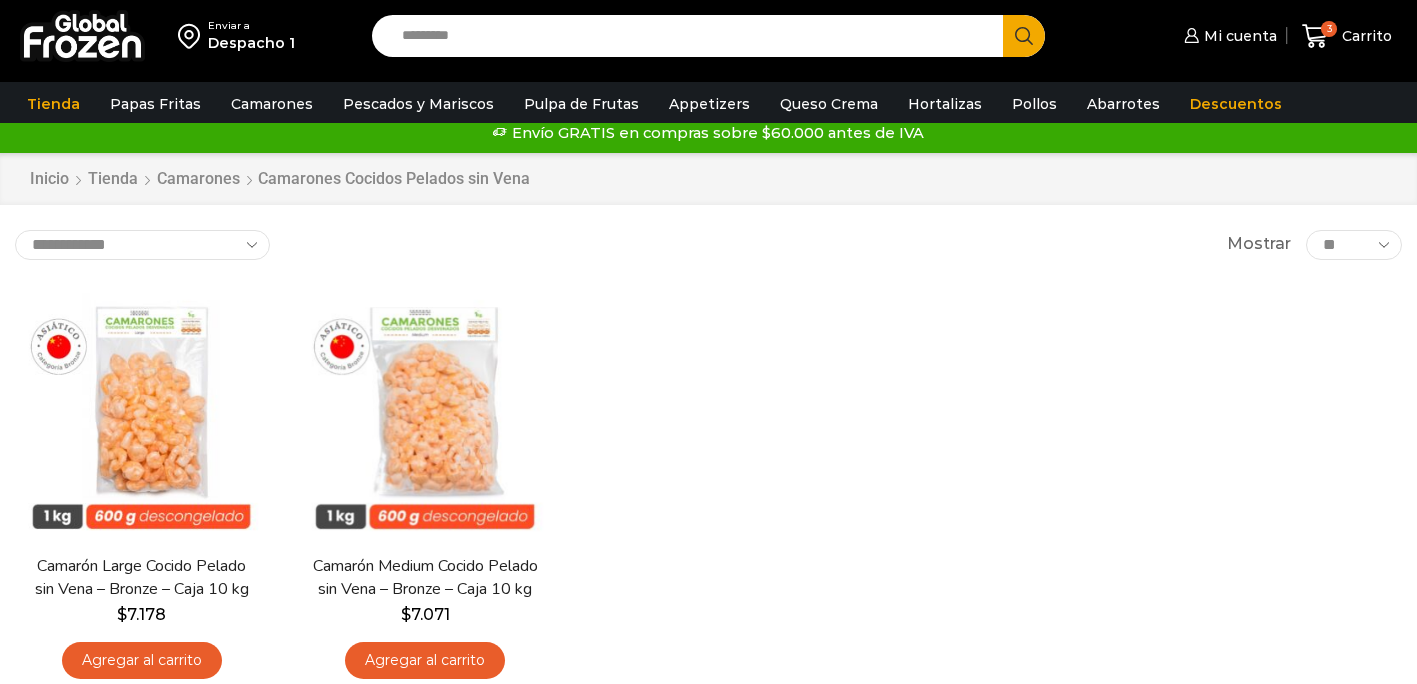 scroll, scrollTop: 0, scrollLeft: 0, axis: both 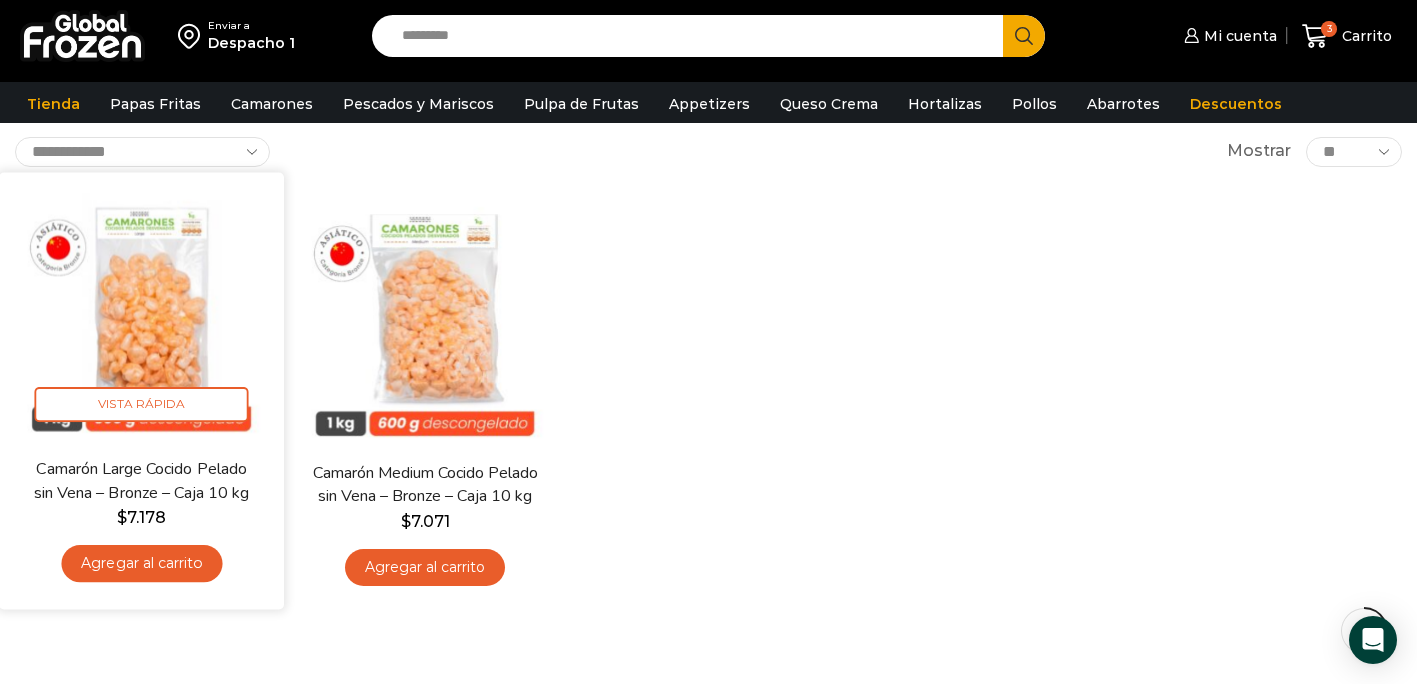 click on "Agregar al carrito" at bounding box center (141, 563) 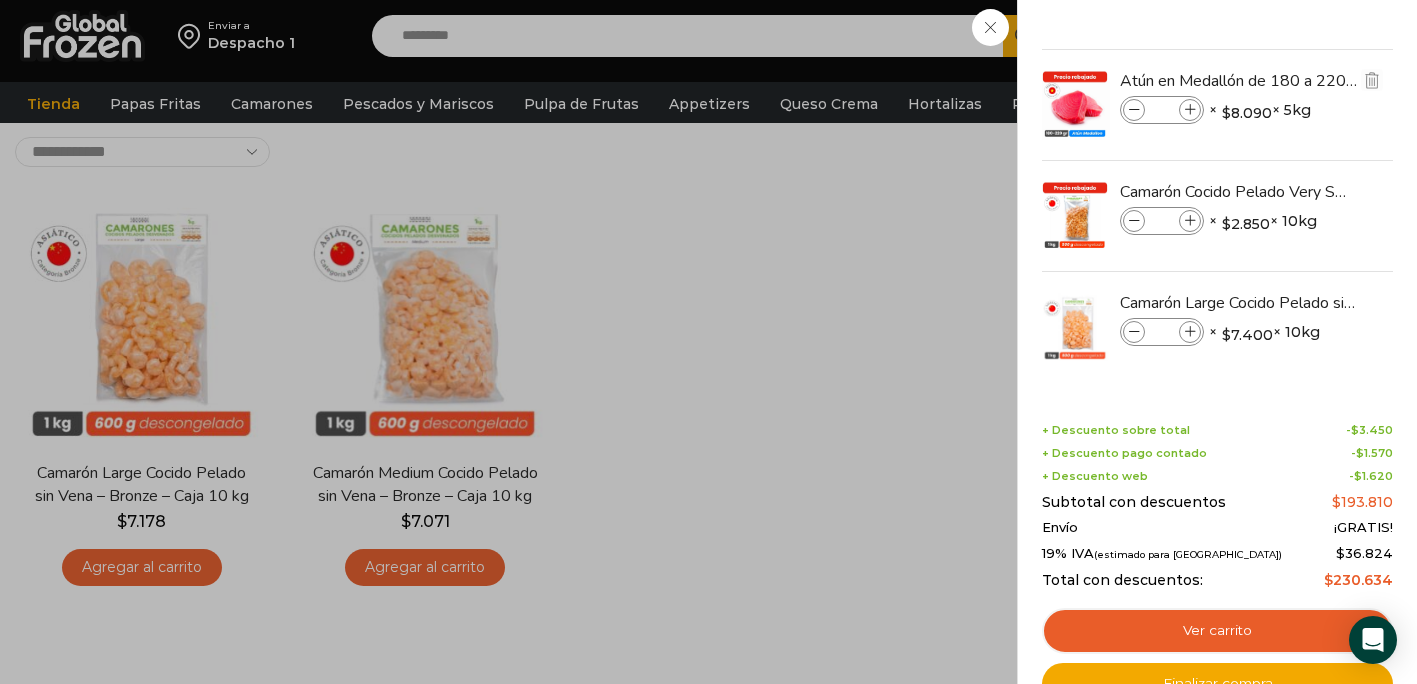 scroll, scrollTop: 94, scrollLeft: 0, axis: vertical 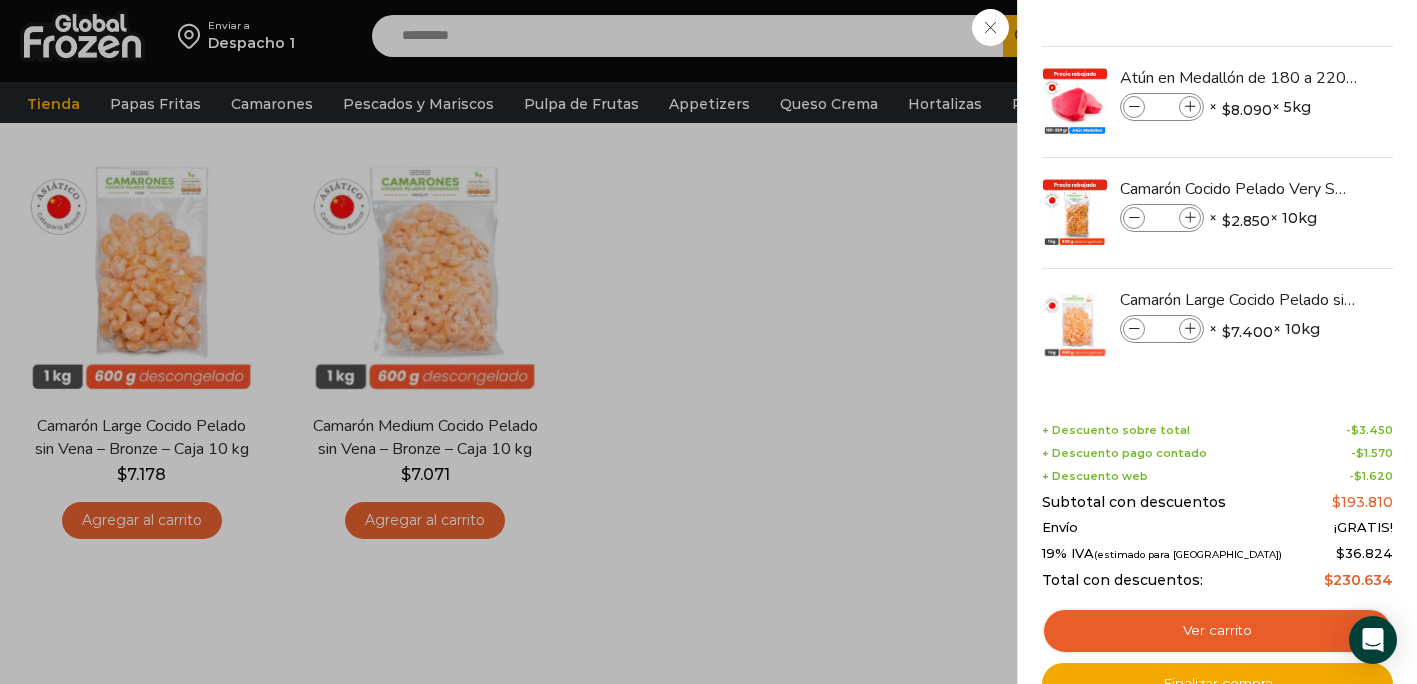 click on "4
Carrito
4
4
Shopping Cart
*" at bounding box center [1347, 36] 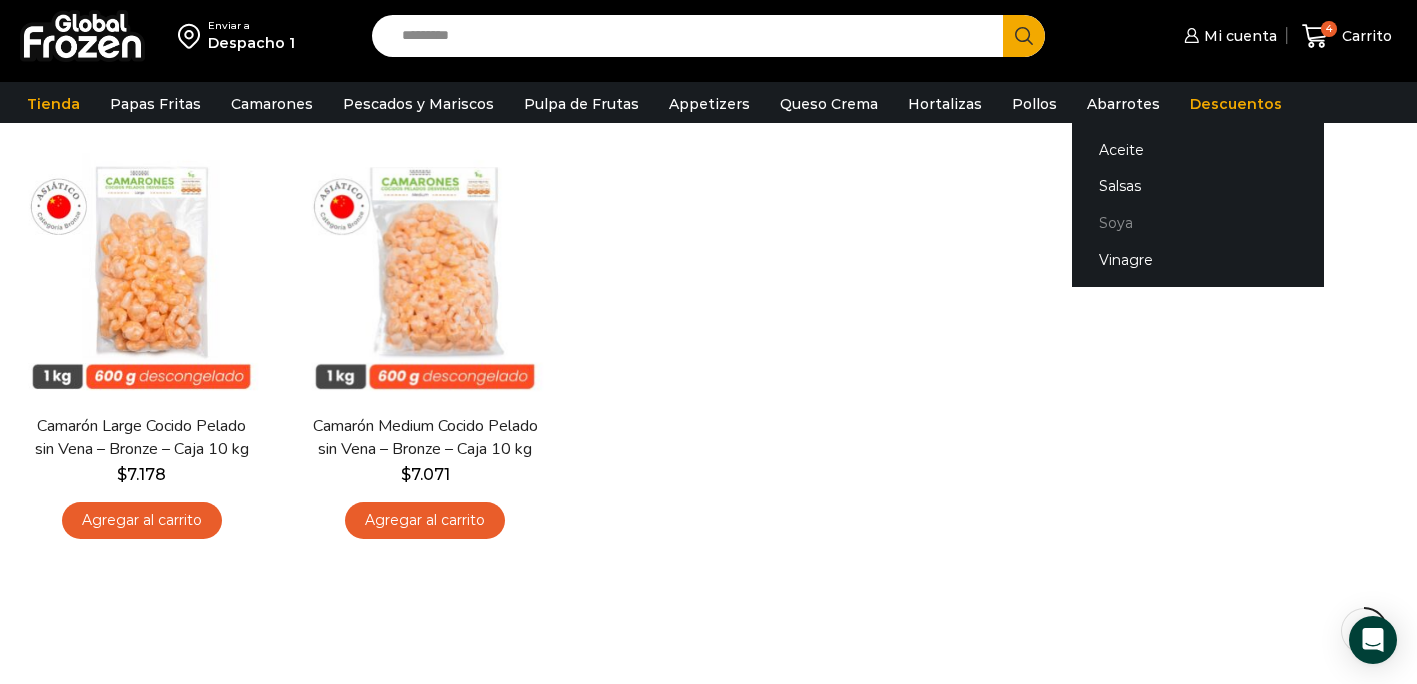 click on "Soya" at bounding box center [1198, 223] 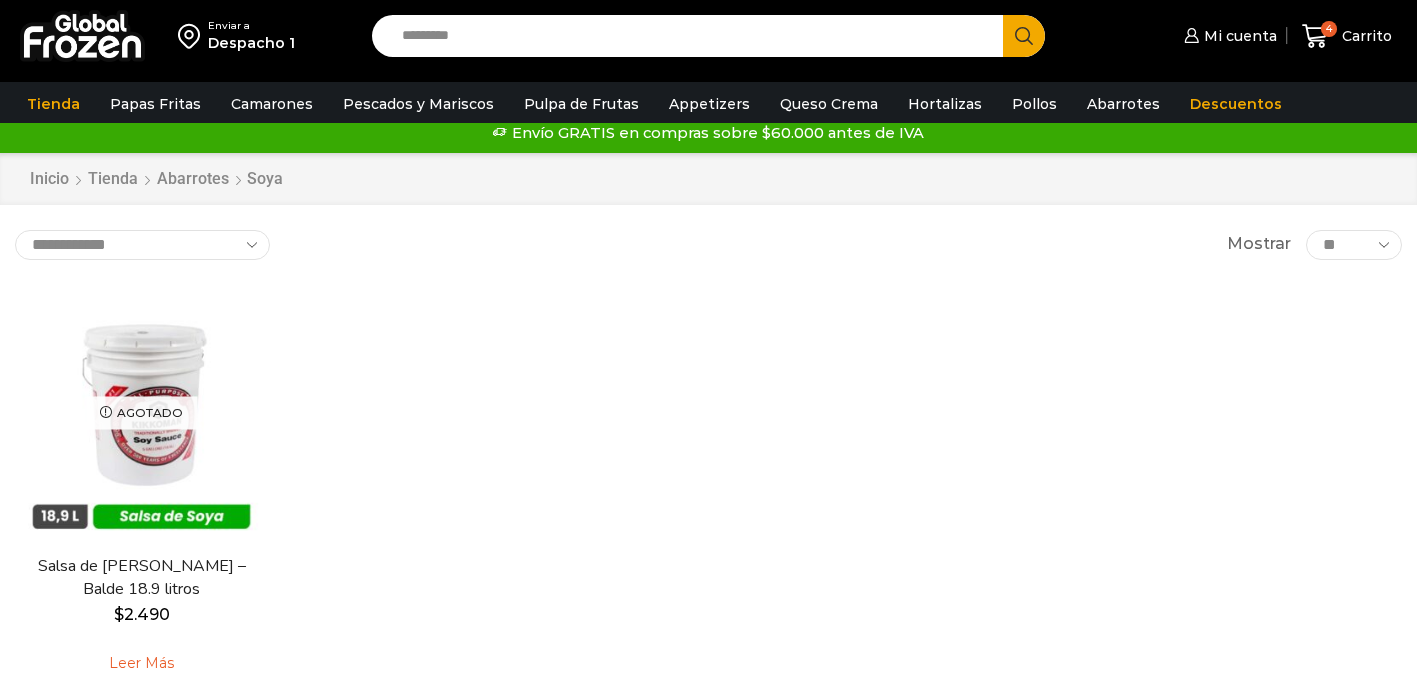 scroll, scrollTop: 0, scrollLeft: 0, axis: both 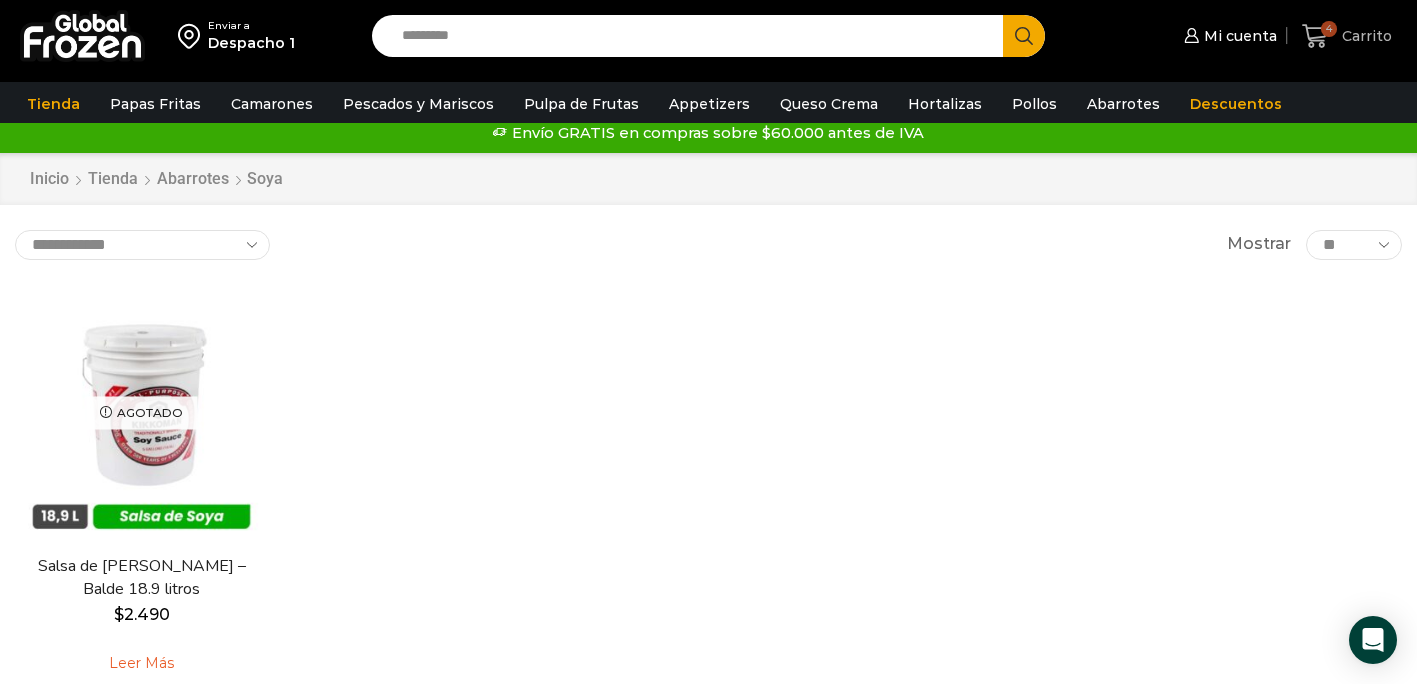 click 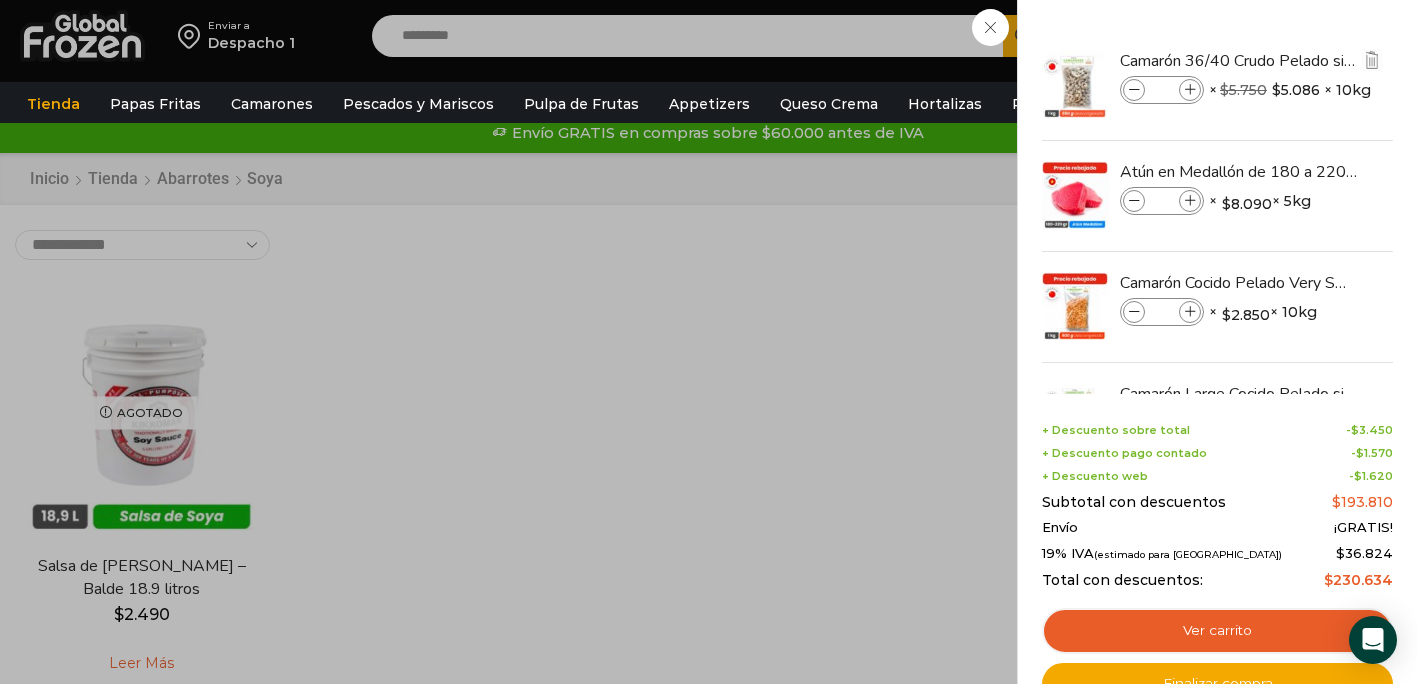 click at bounding box center (1190, 90) 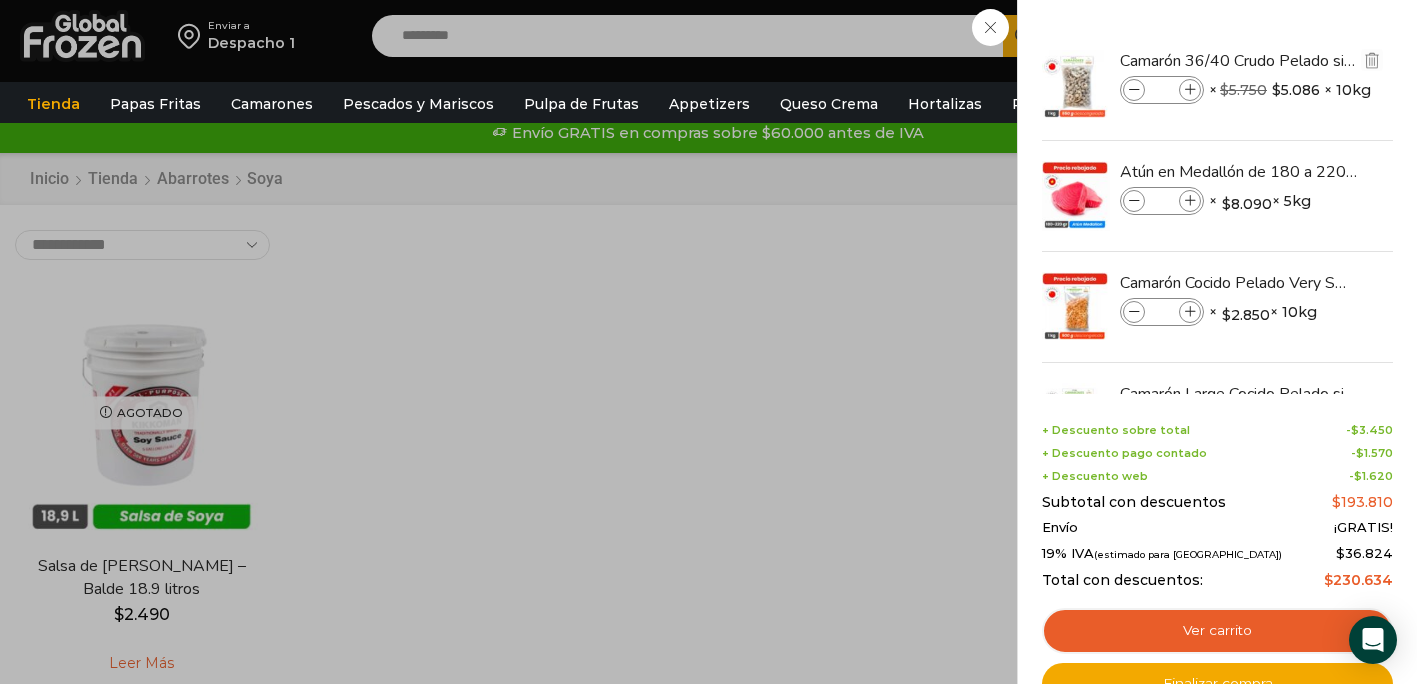 click at bounding box center [1190, 90] 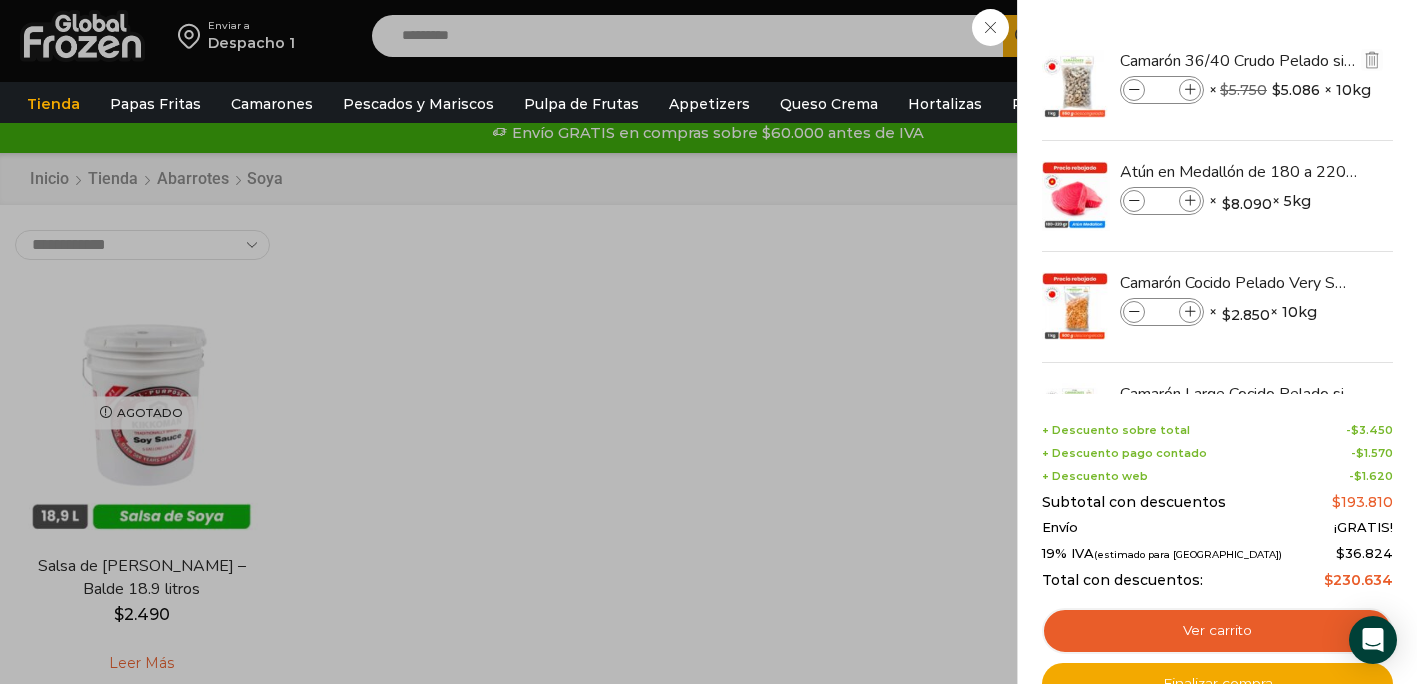 click at bounding box center (1190, 90) 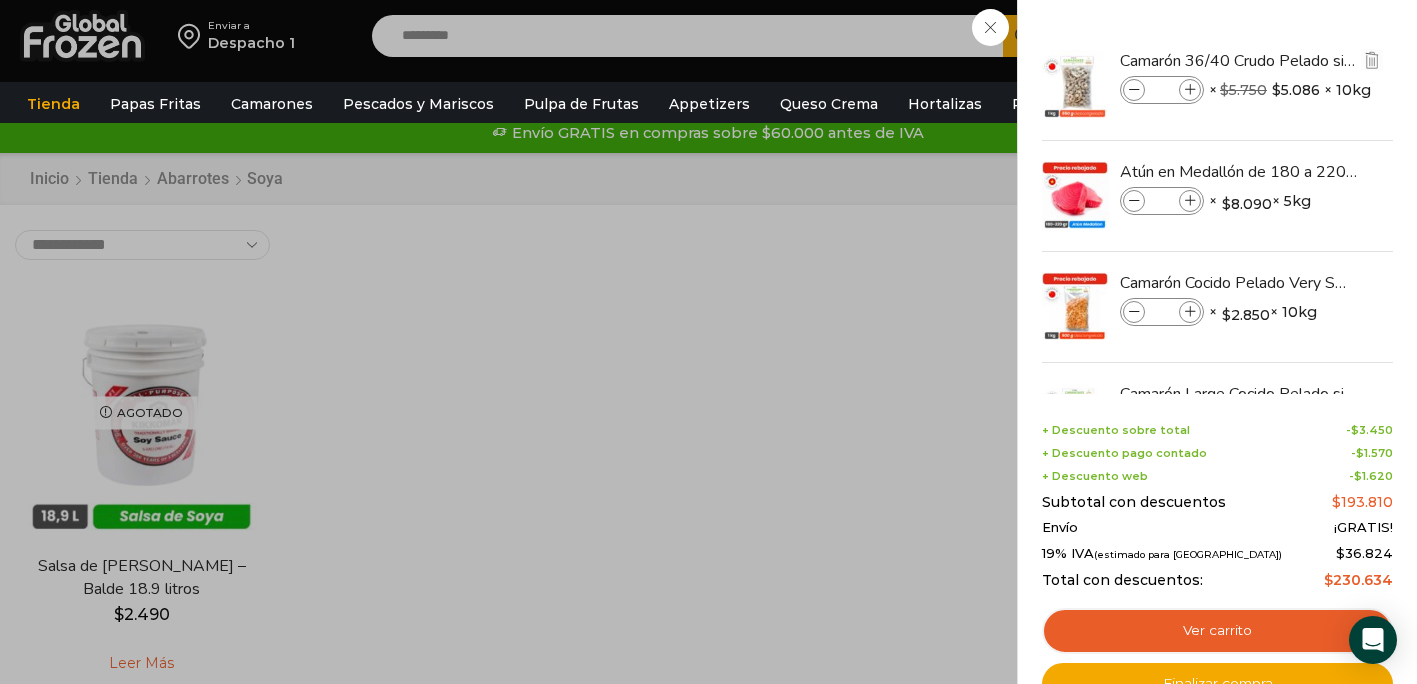 type on "*" 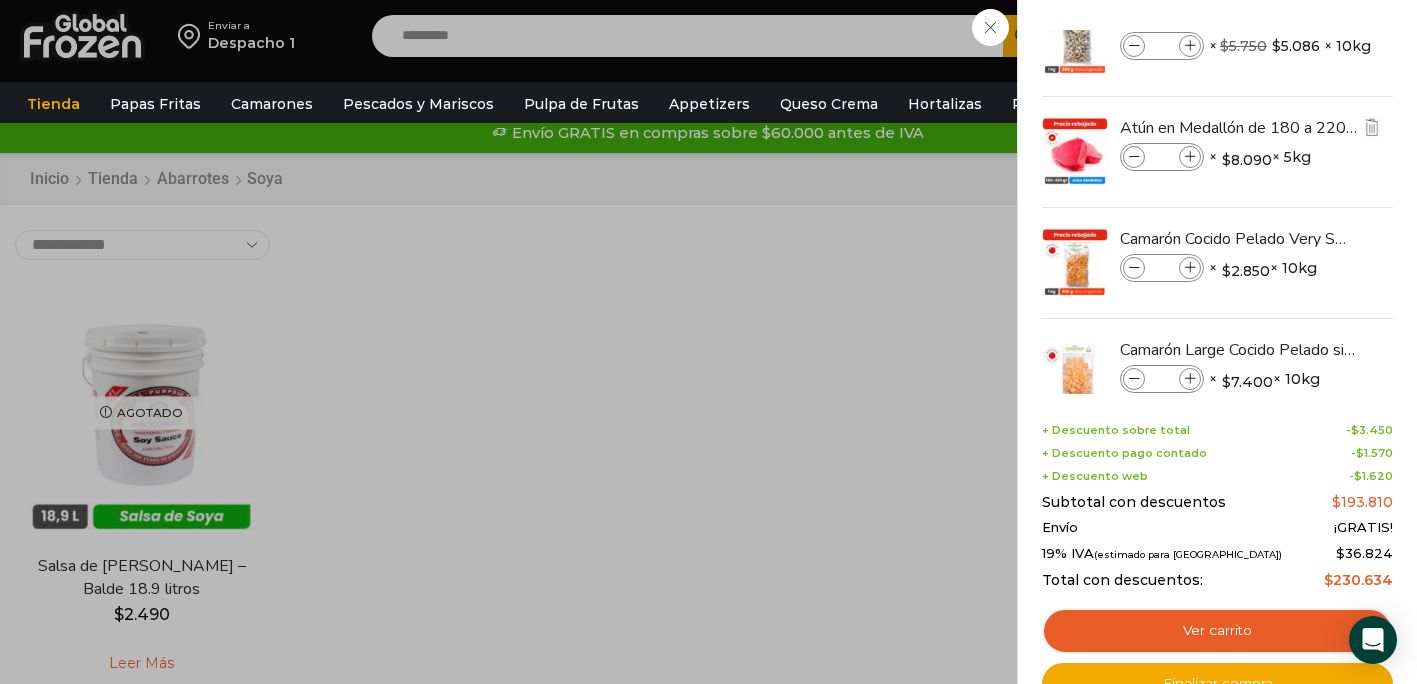 scroll, scrollTop: 94, scrollLeft: 0, axis: vertical 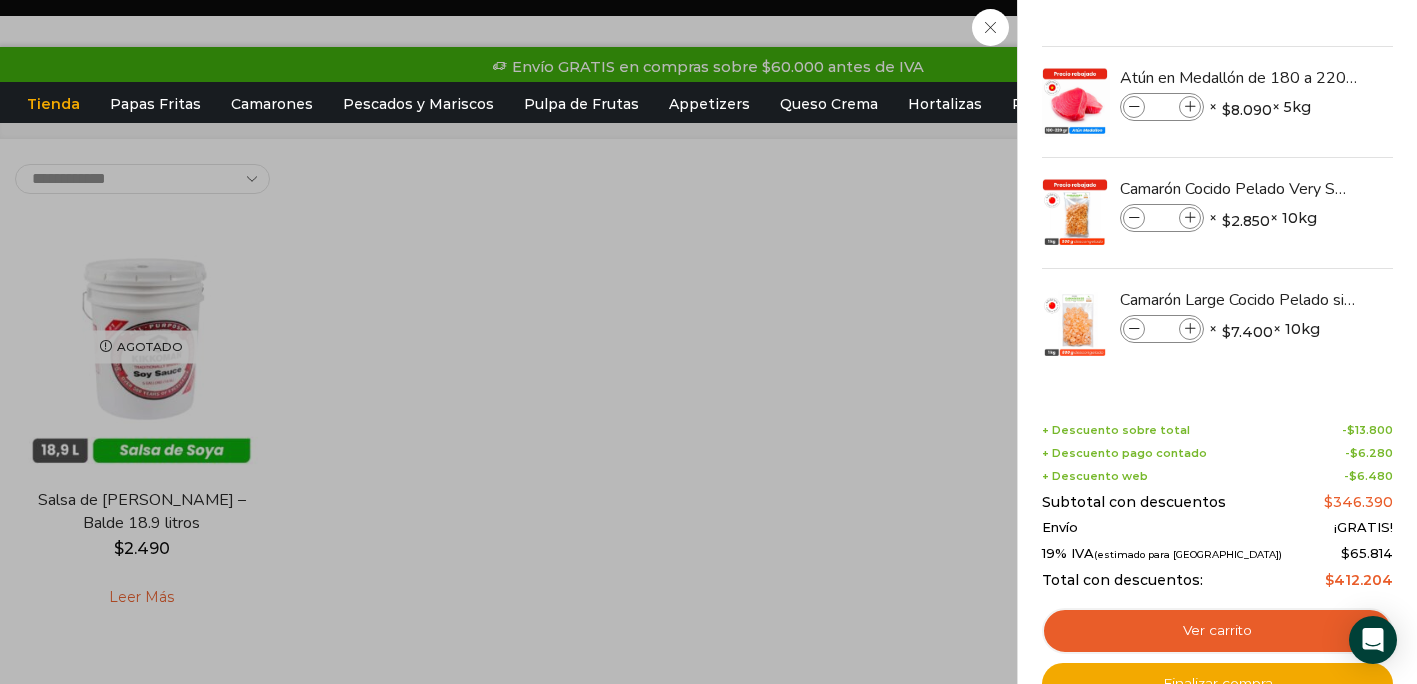 click on "7
Carrito
7
7
Shopping Cart
*" at bounding box center [1347, -30] 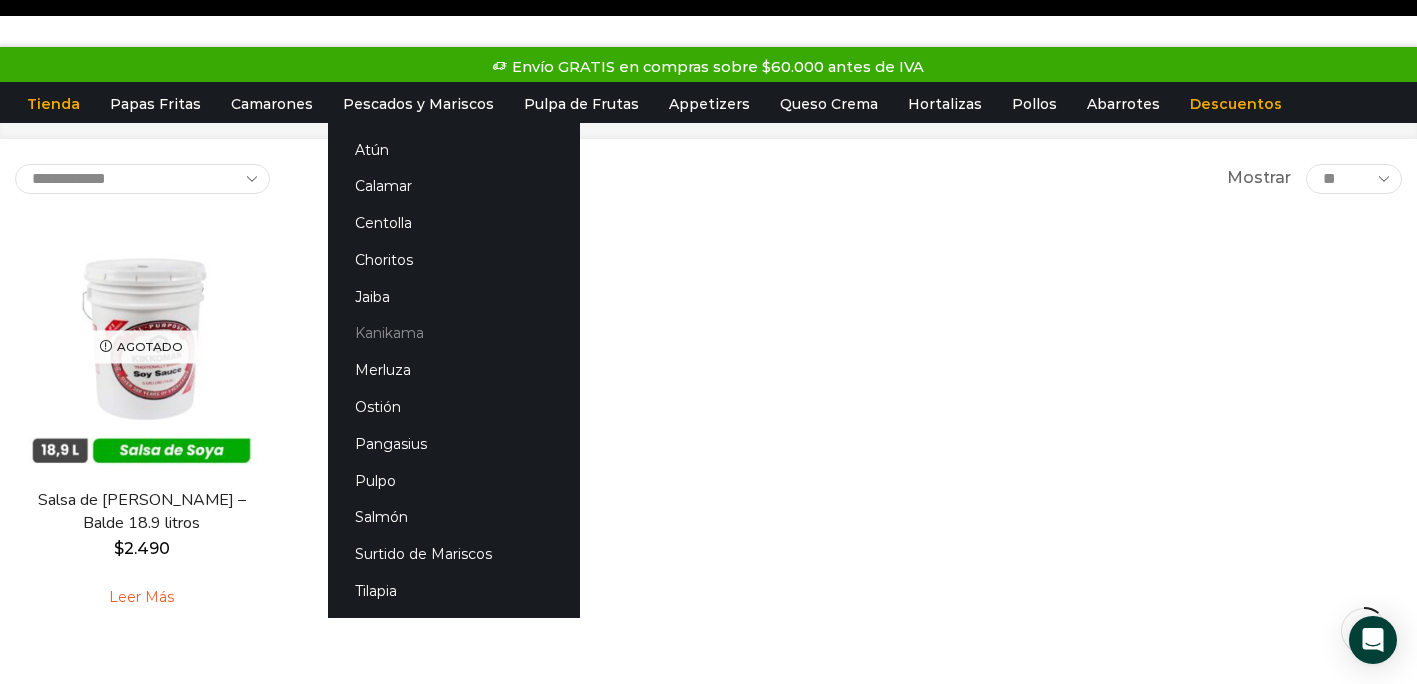 click on "Kanikama" at bounding box center [454, 333] 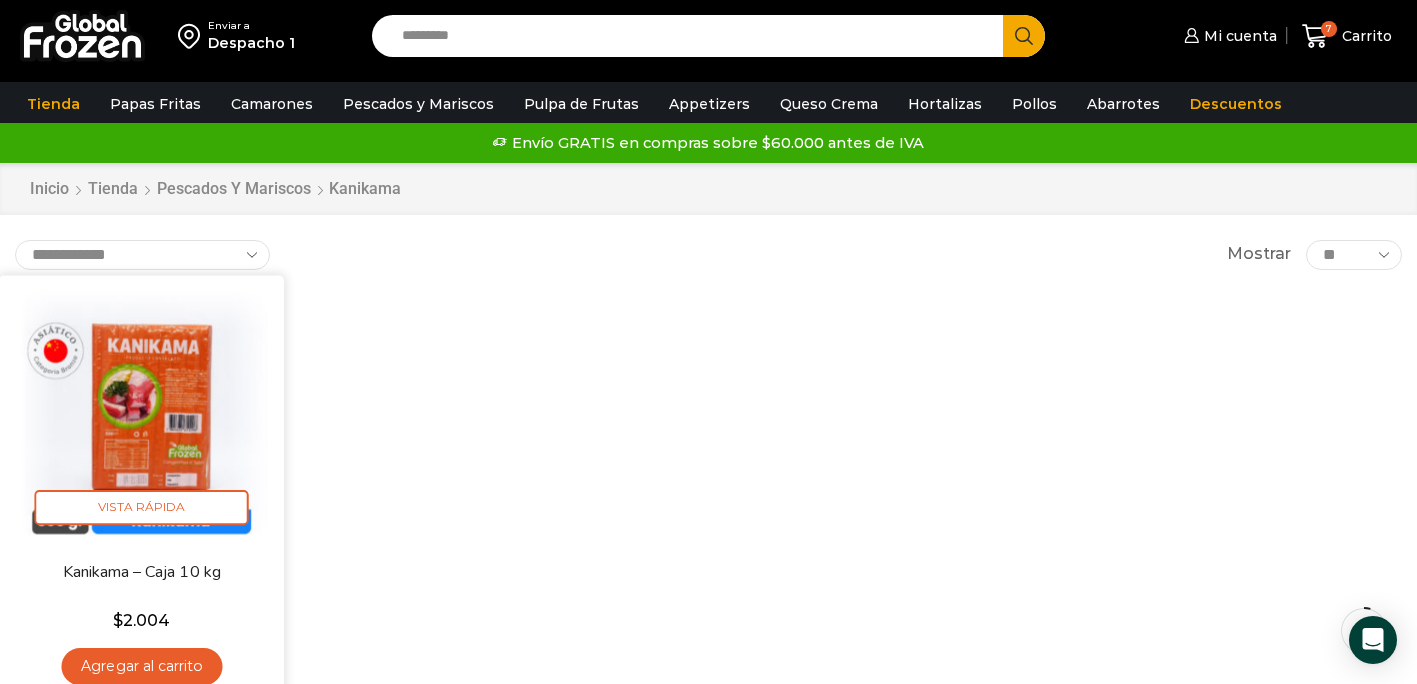 scroll, scrollTop: 33, scrollLeft: 0, axis: vertical 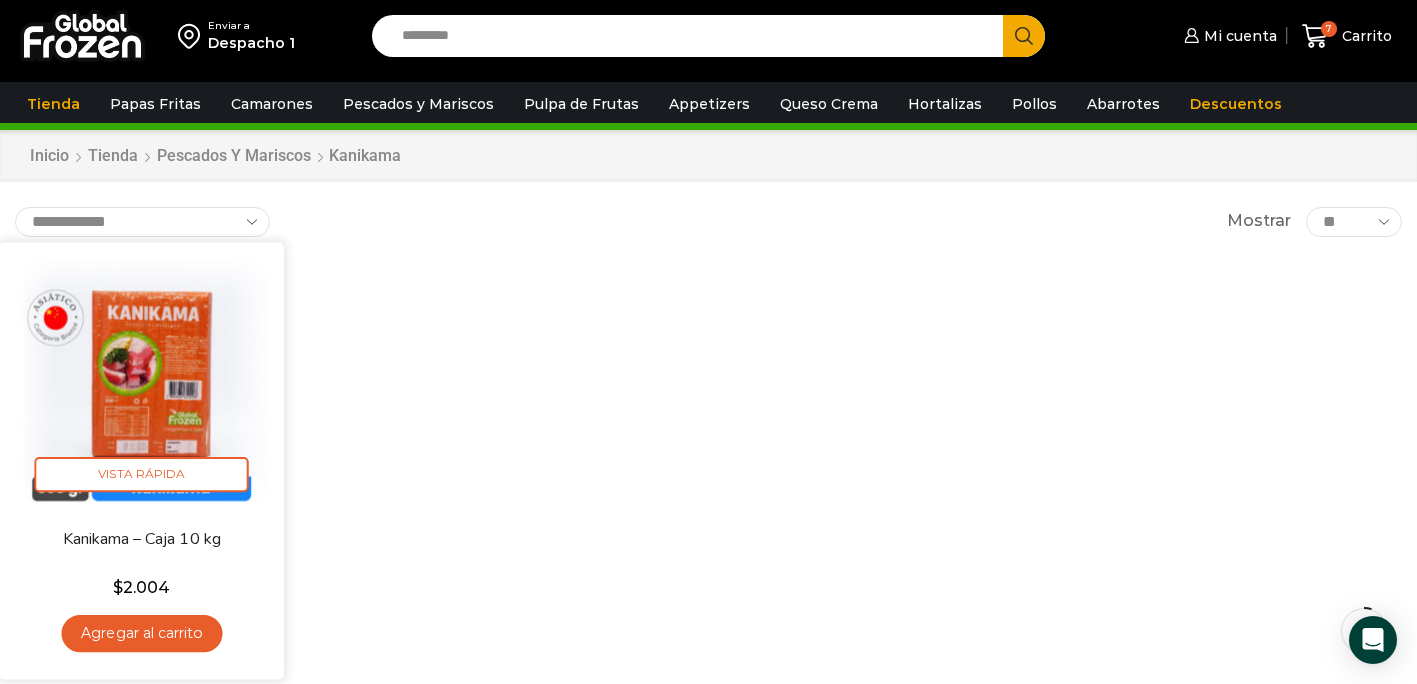 click on "Agregar al carrito" at bounding box center (141, 633) 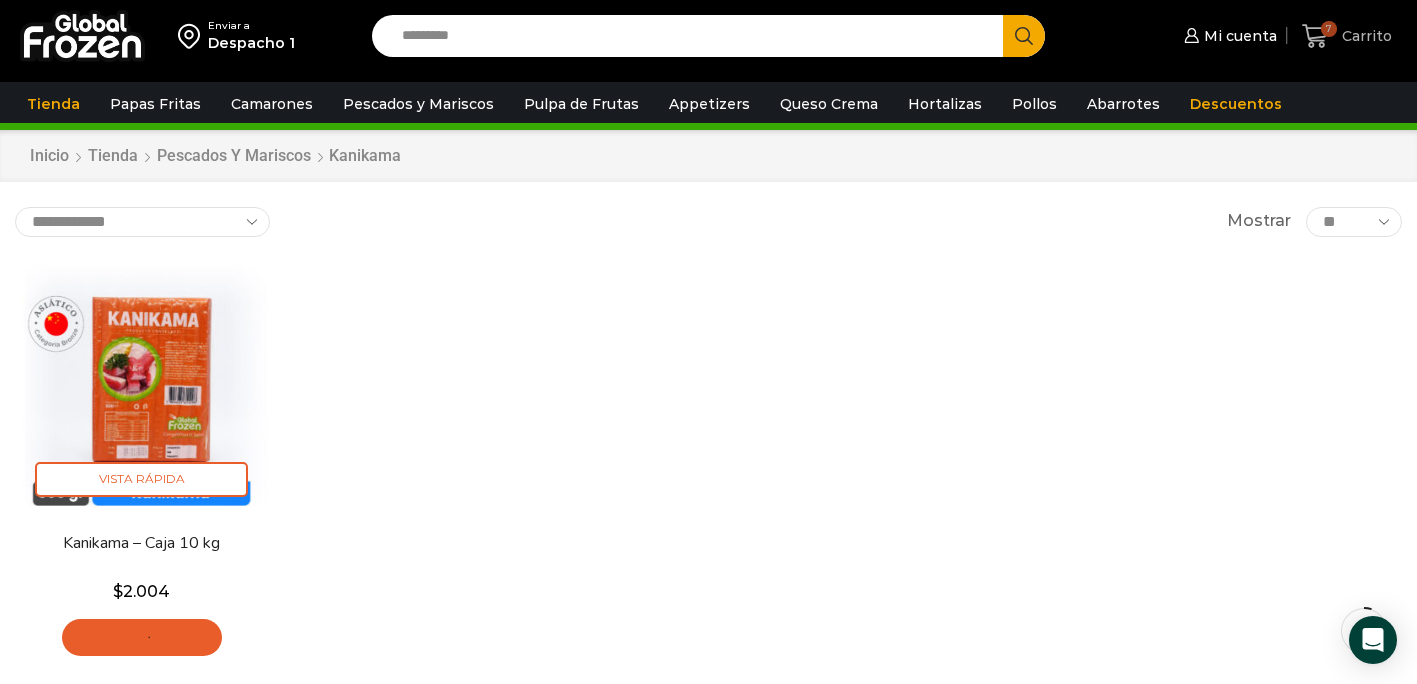 click 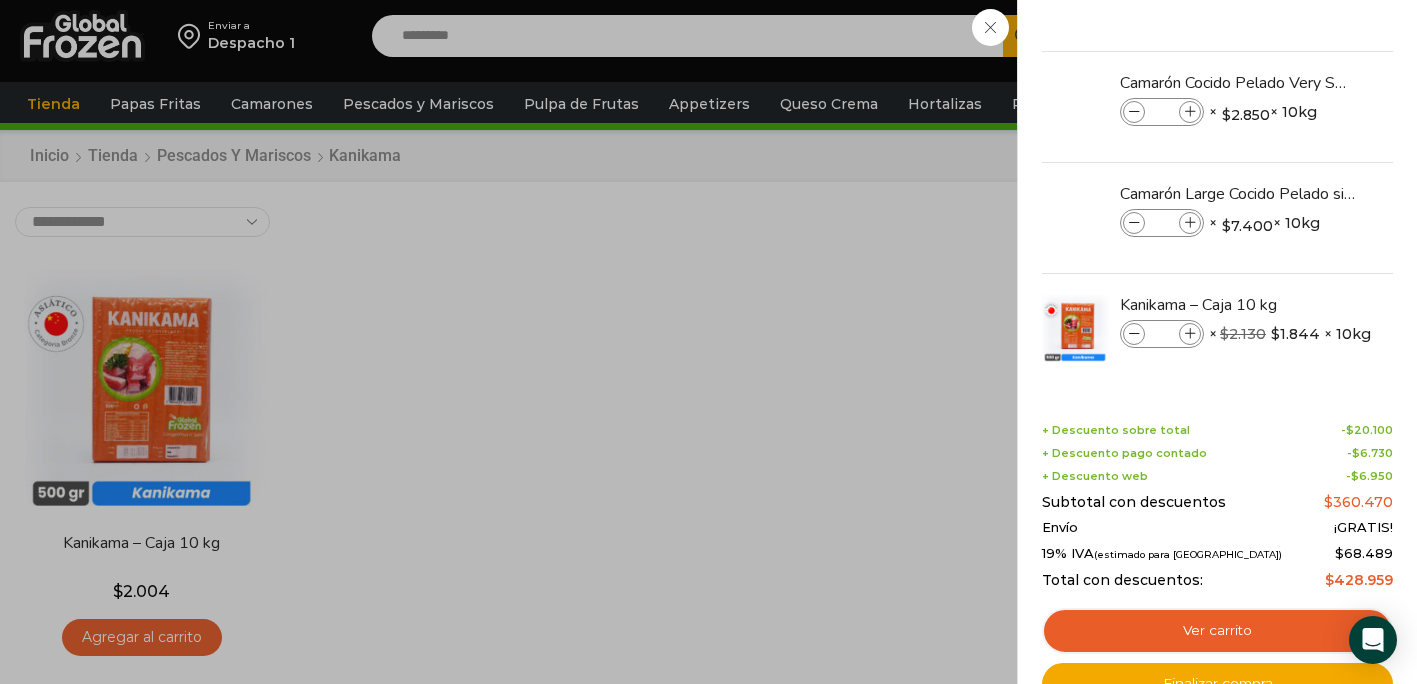 scroll, scrollTop: 205, scrollLeft: 0, axis: vertical 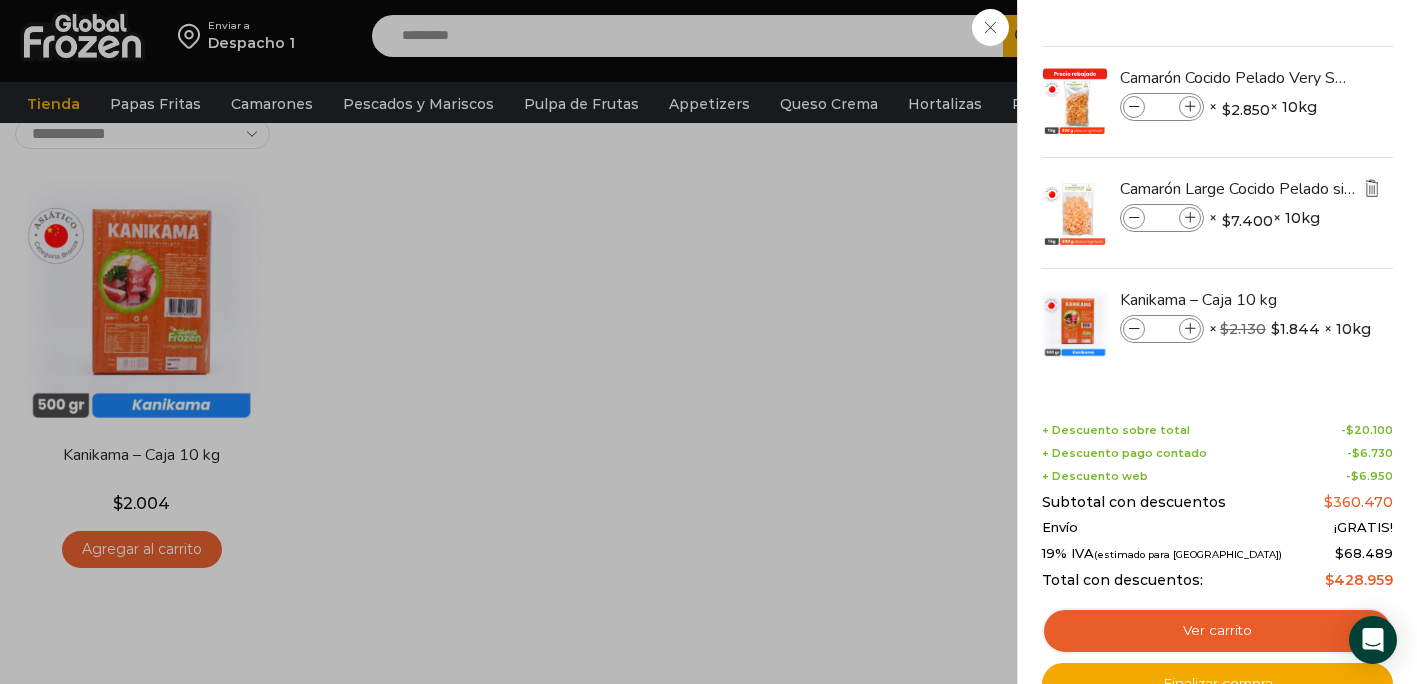 click at bounding box center (1372, 188) 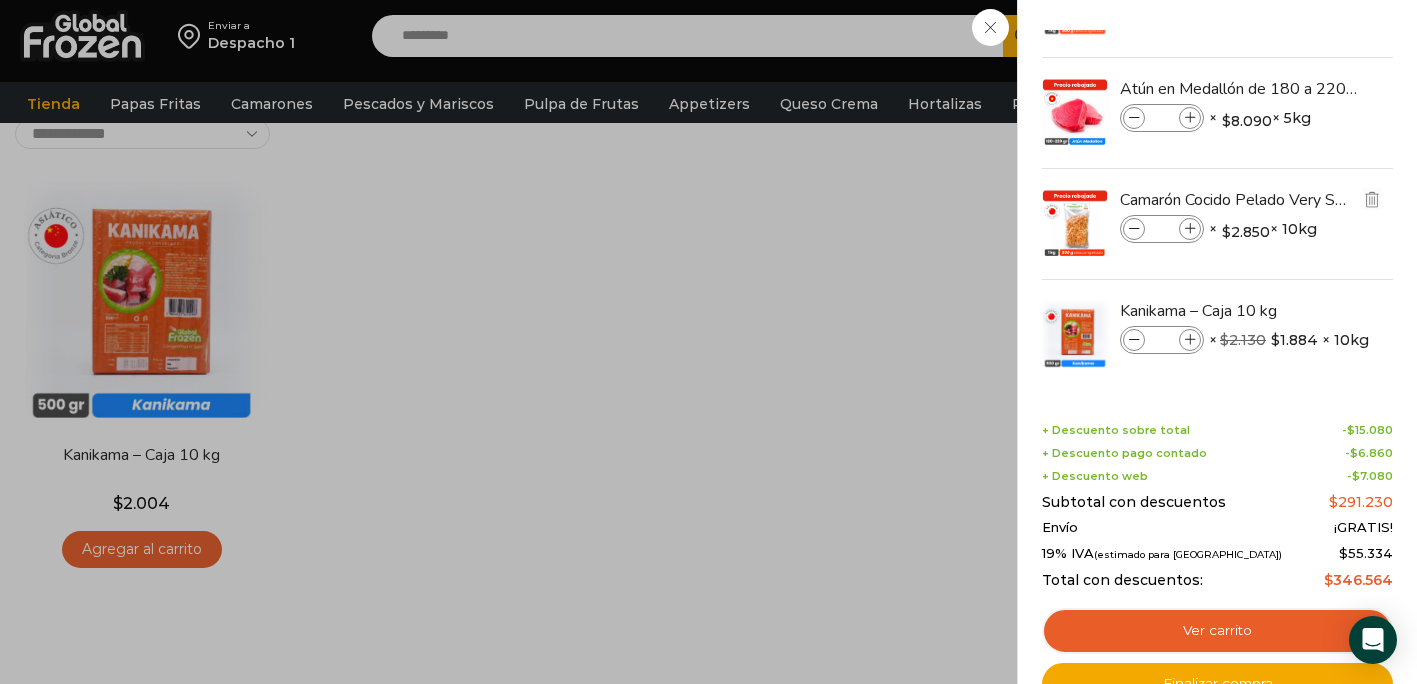 scroll, scrollTop: 94, scrollLeft: 0, axis: vertical 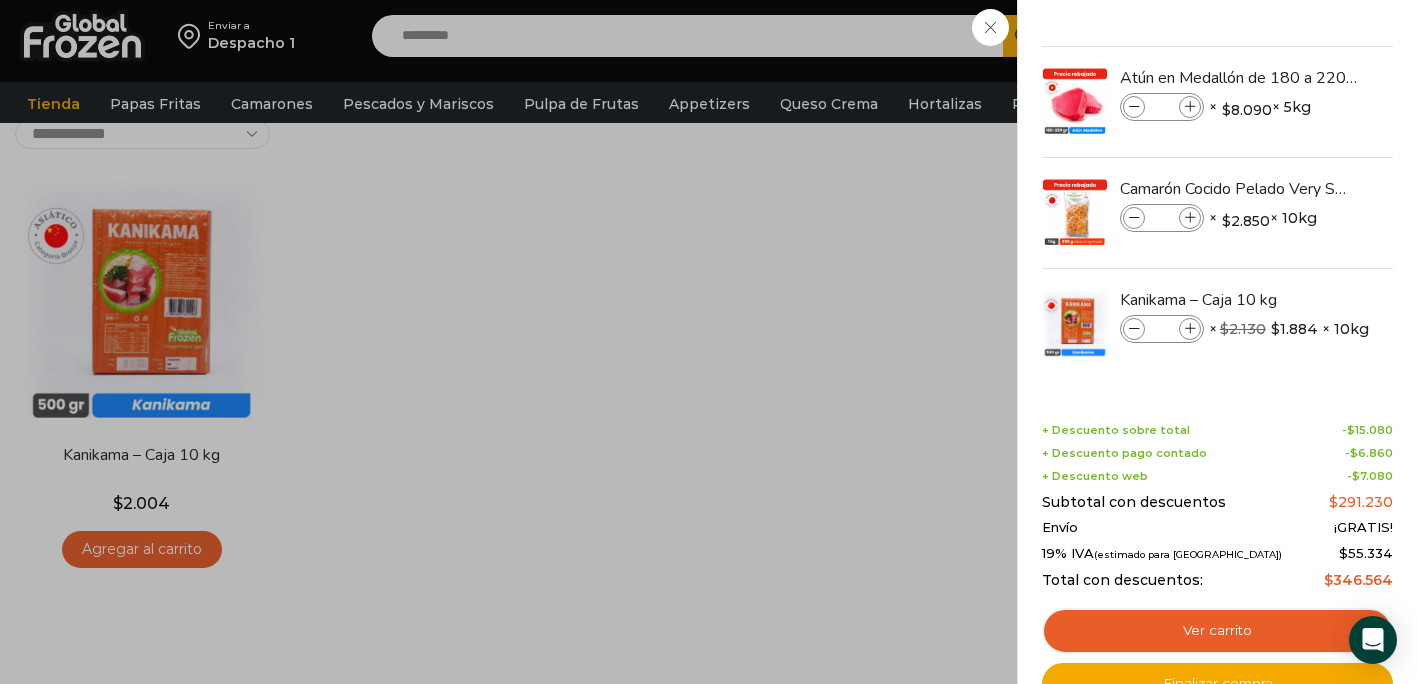 click on "7
[GEOGRAPHIC_DATA]
7
7
Shopping Cart
*" at bounding box center (1347, 36) 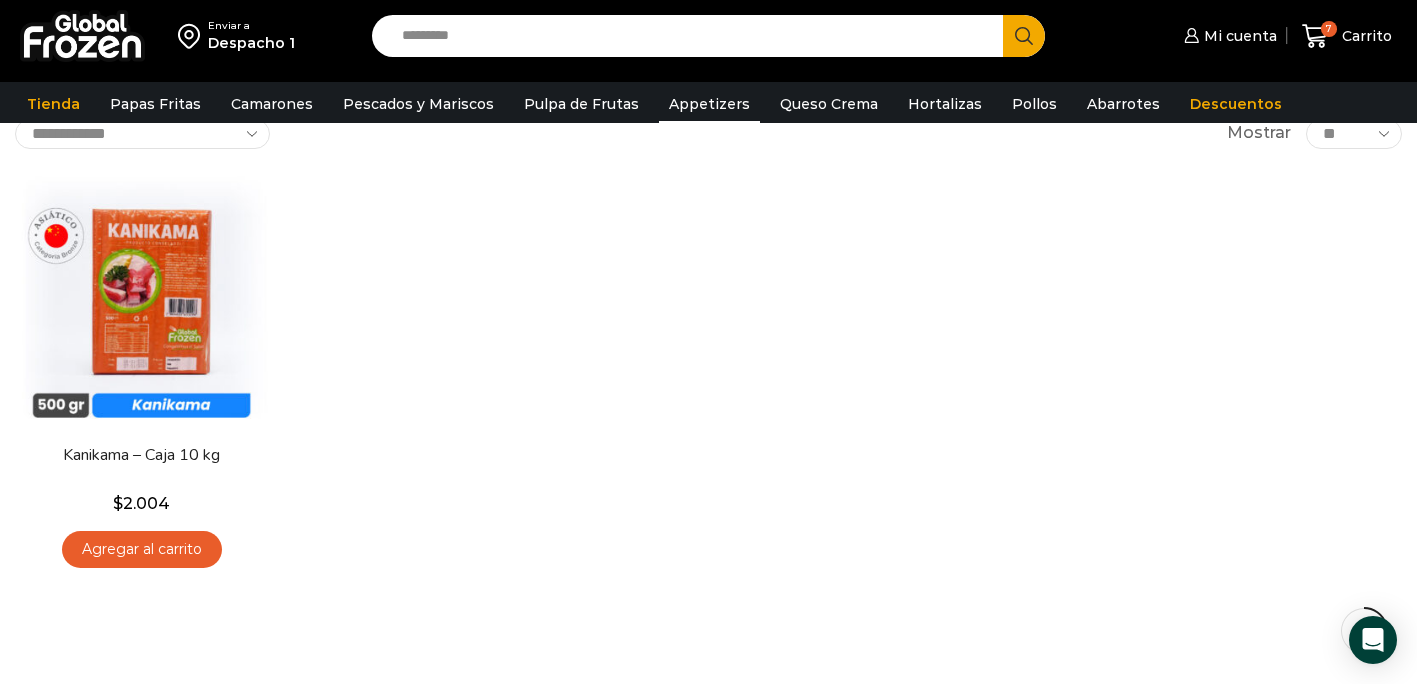 click on "Appetizers" at bounding box center [709, 104] 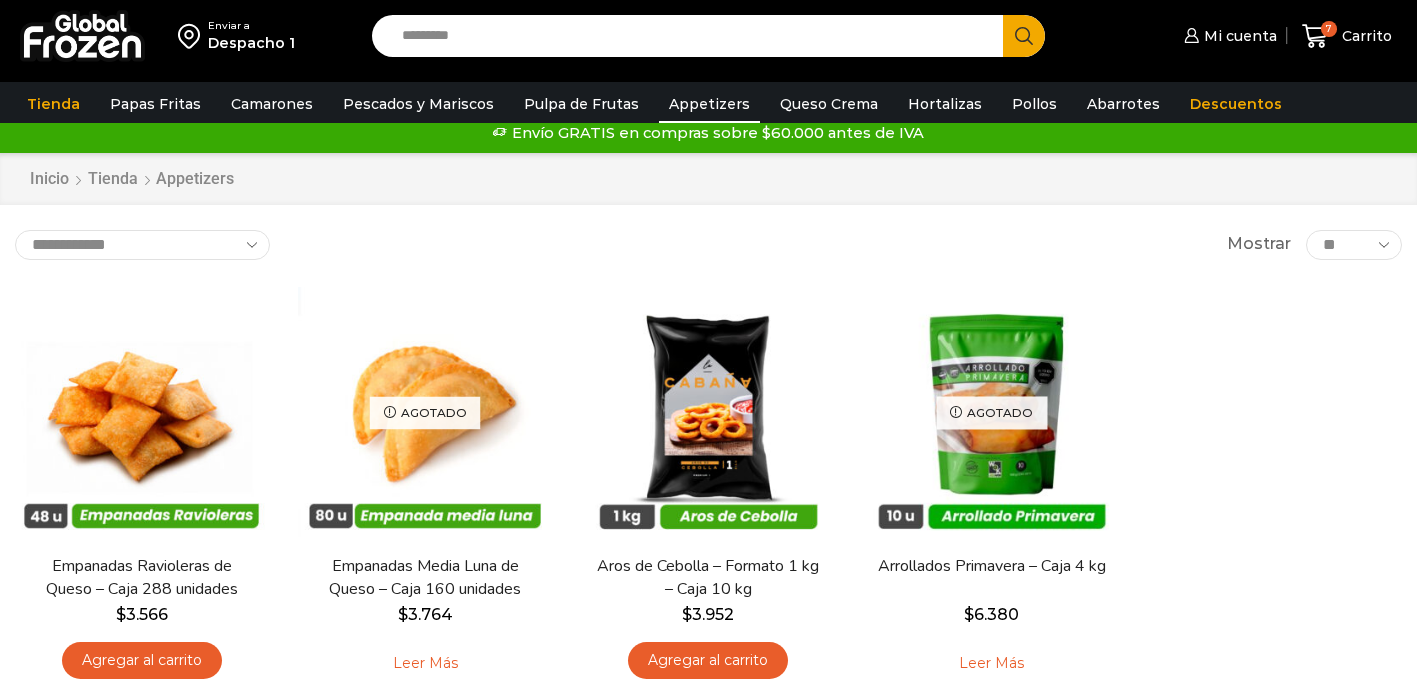 scroll, scrollTop: 0, scrollLeft: 0, axis: both 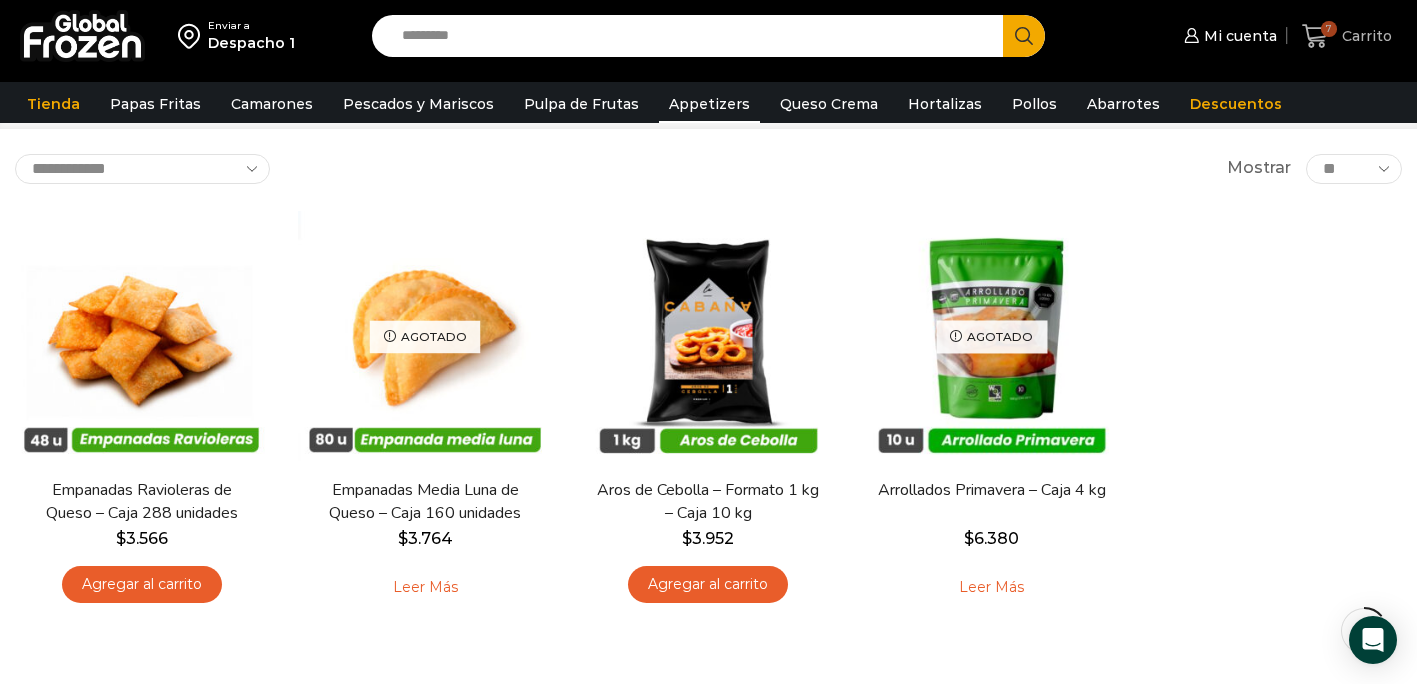 click on "7
[GEOGRAPHIC_DATA]" at bounding box center [1347, 36] 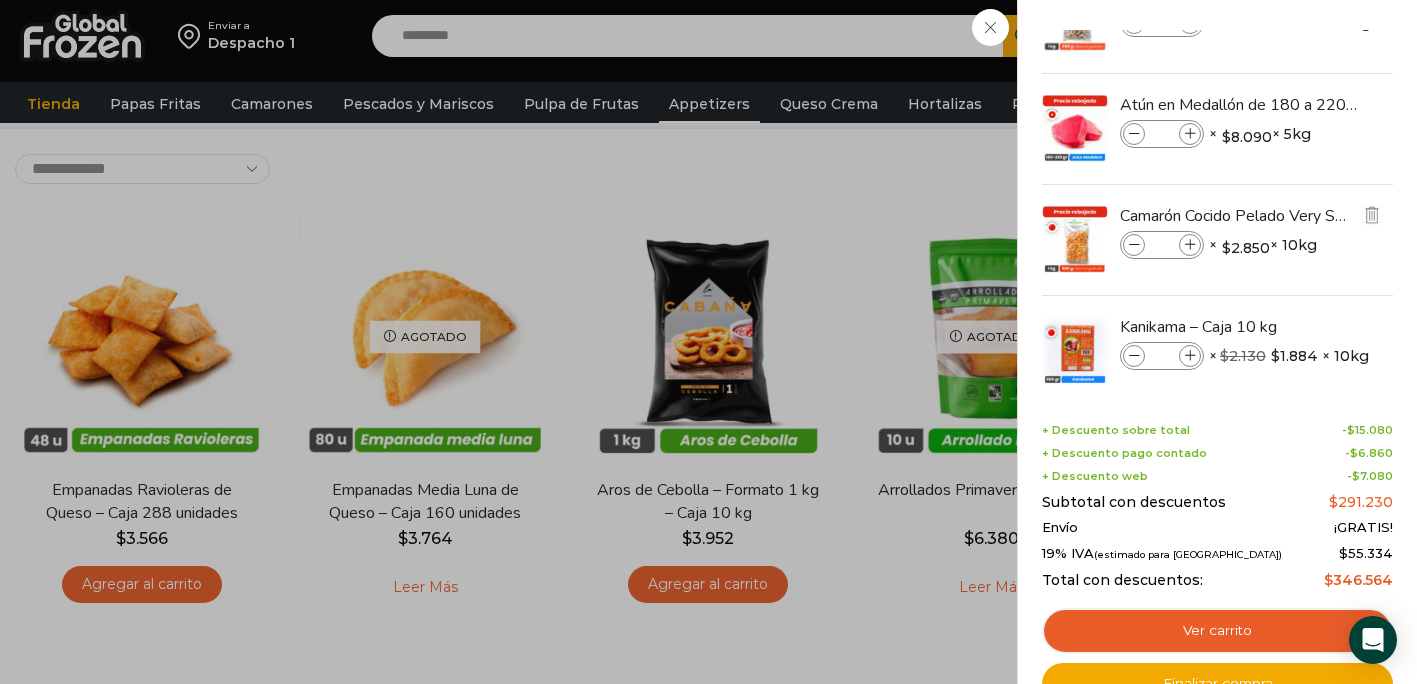 scroll, scrollTop: 77, scrollLeft: 0, axis: vertical 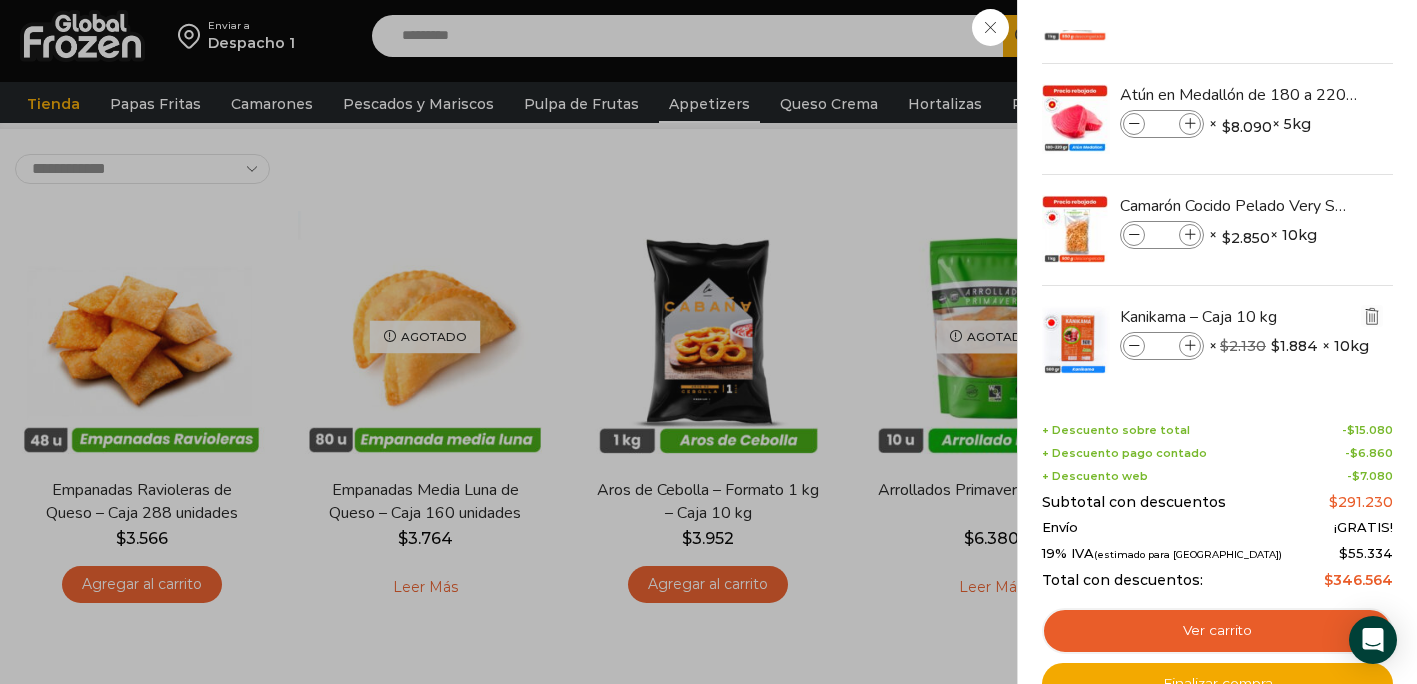 click at bounding box center [1372, 316] 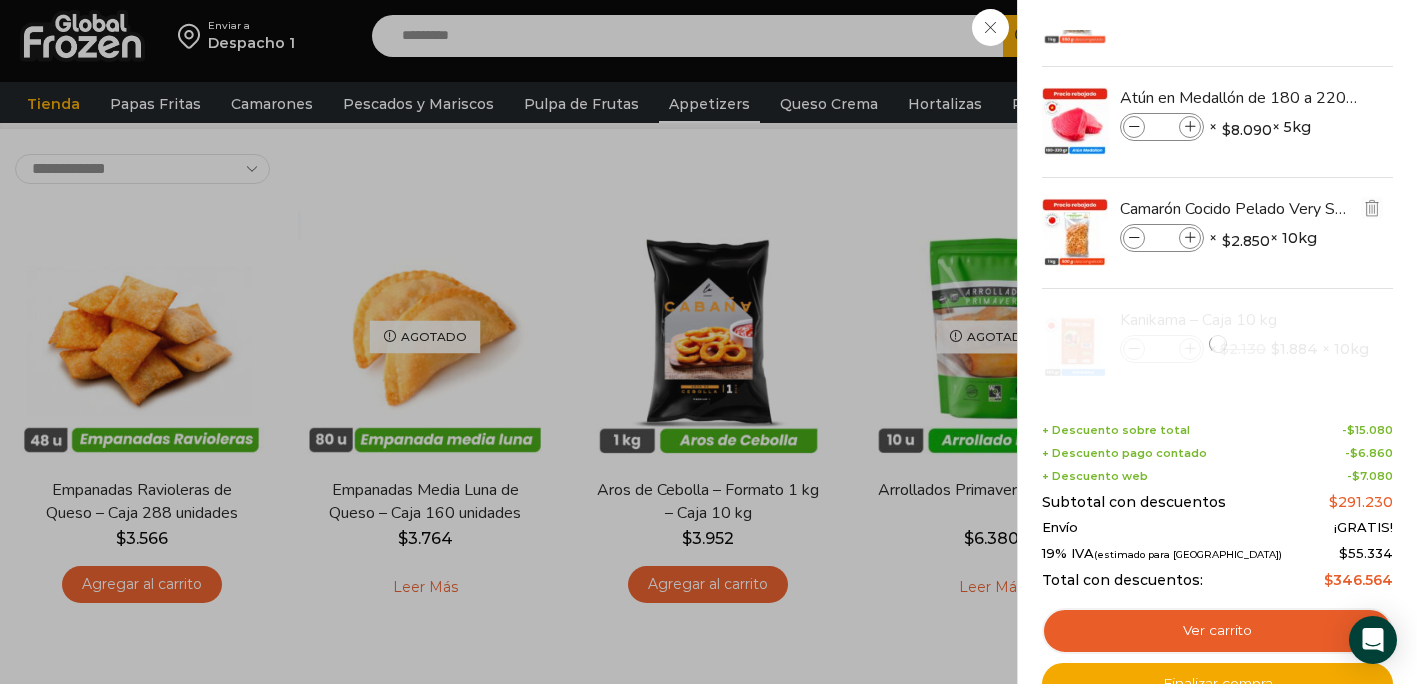 scroll, scrollTop: 0, scrollLeft: 0, axis: both 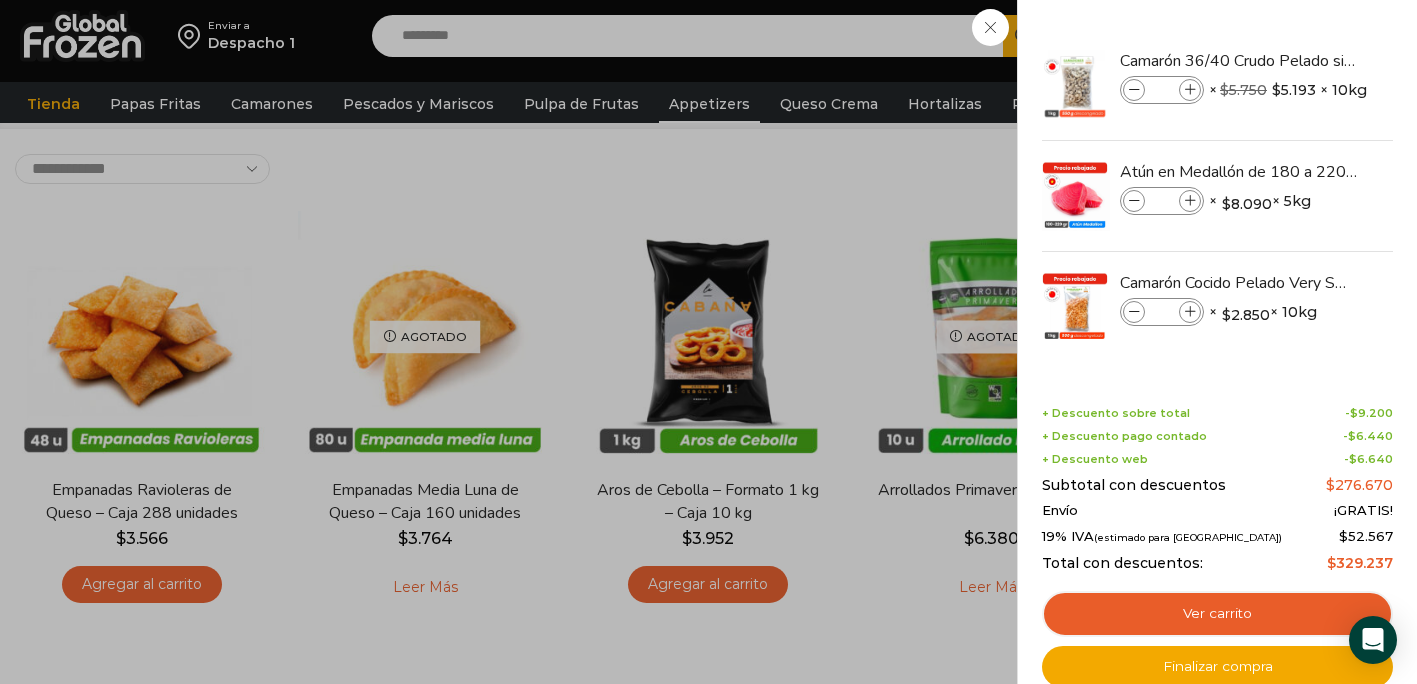 click on "6
Carrito
6
6
Shopping Cart
*" at bounding box center (1347, 36) 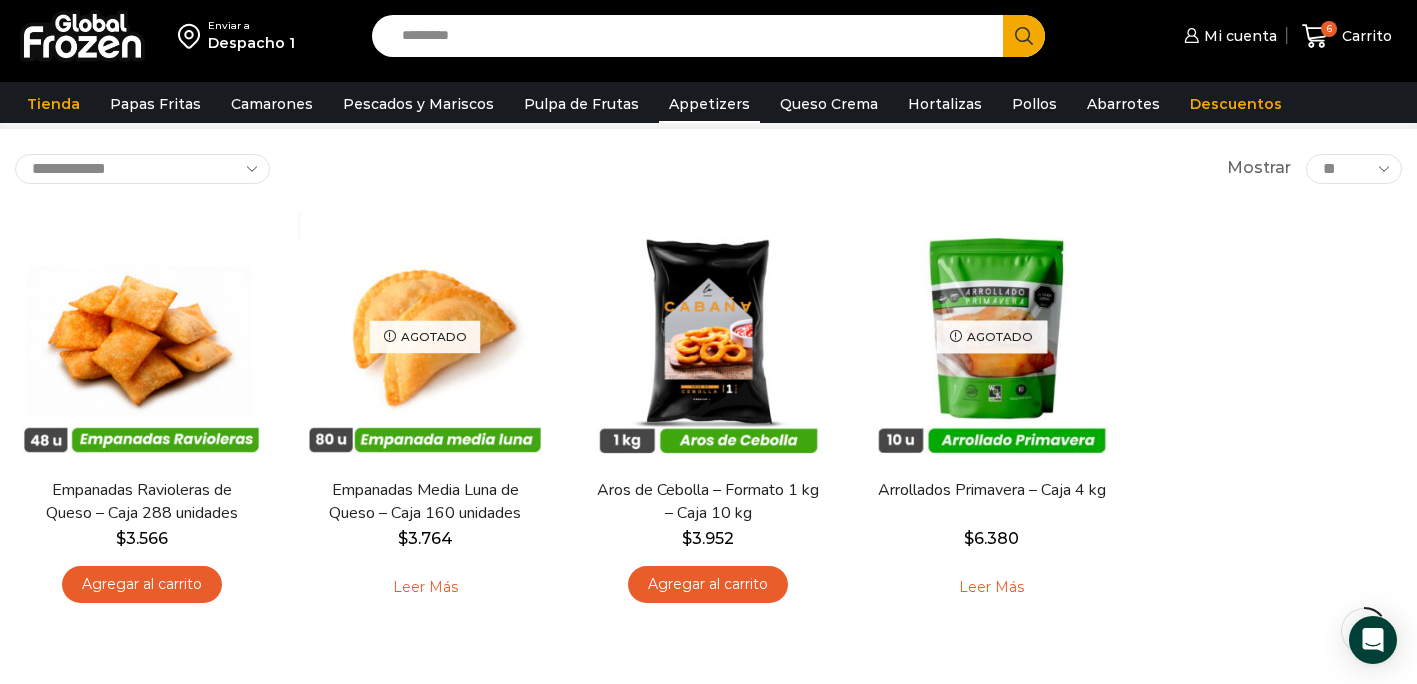 click on "Search input" at bounding box center [693, 36] 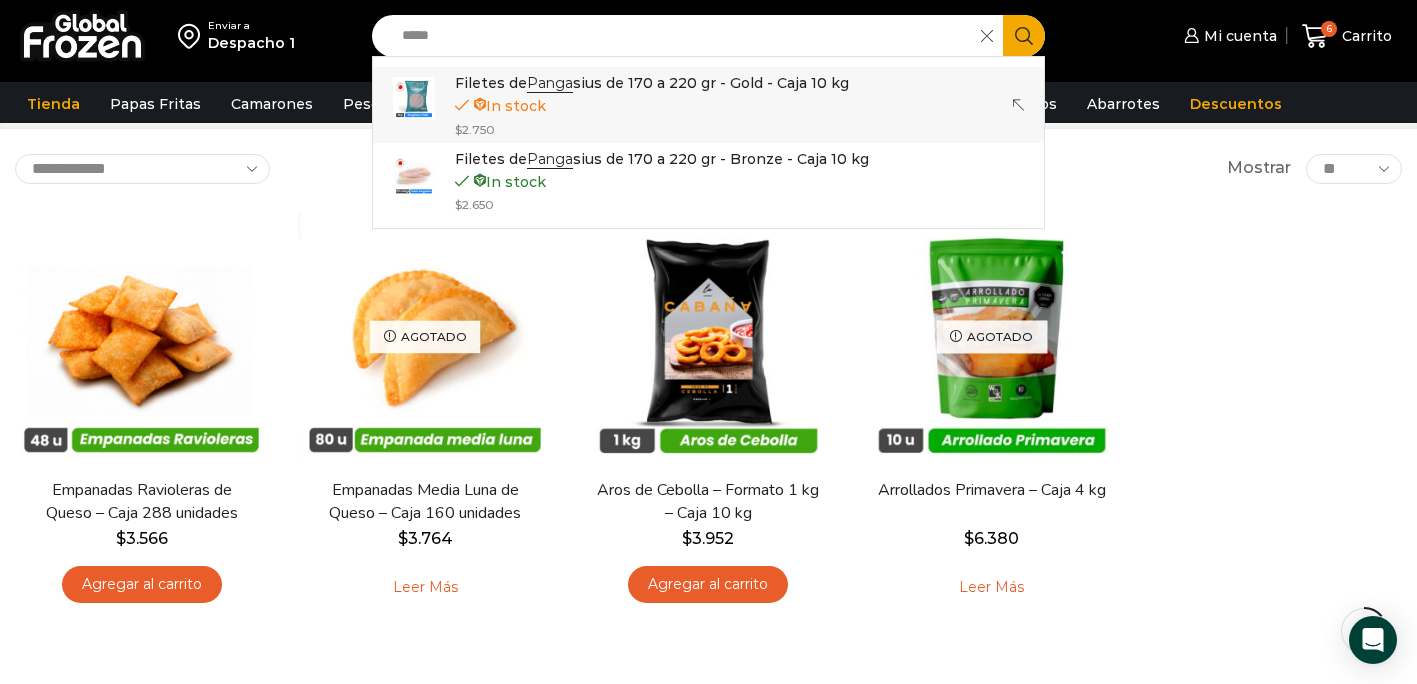click on "In stock" at bounding box center [652, 105] 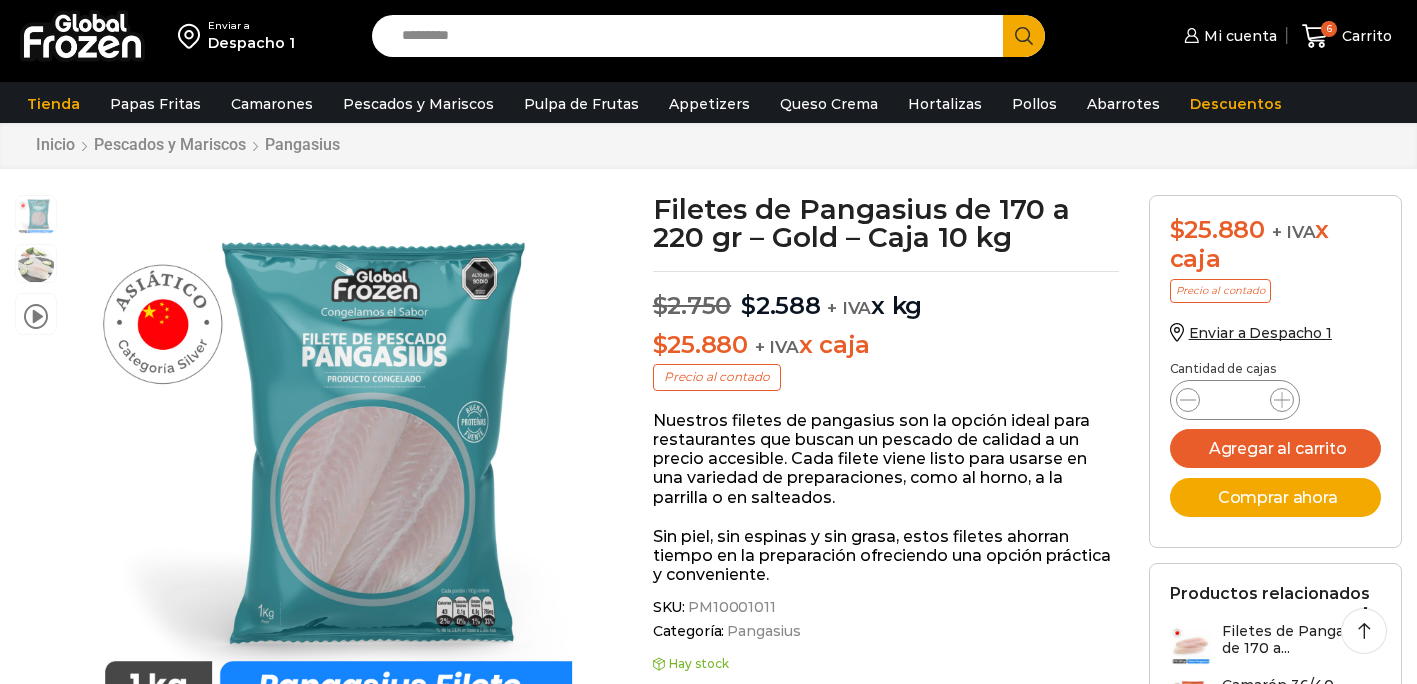 scroll, scrollTop: 55, scrollLeft: 0, axis: vertical 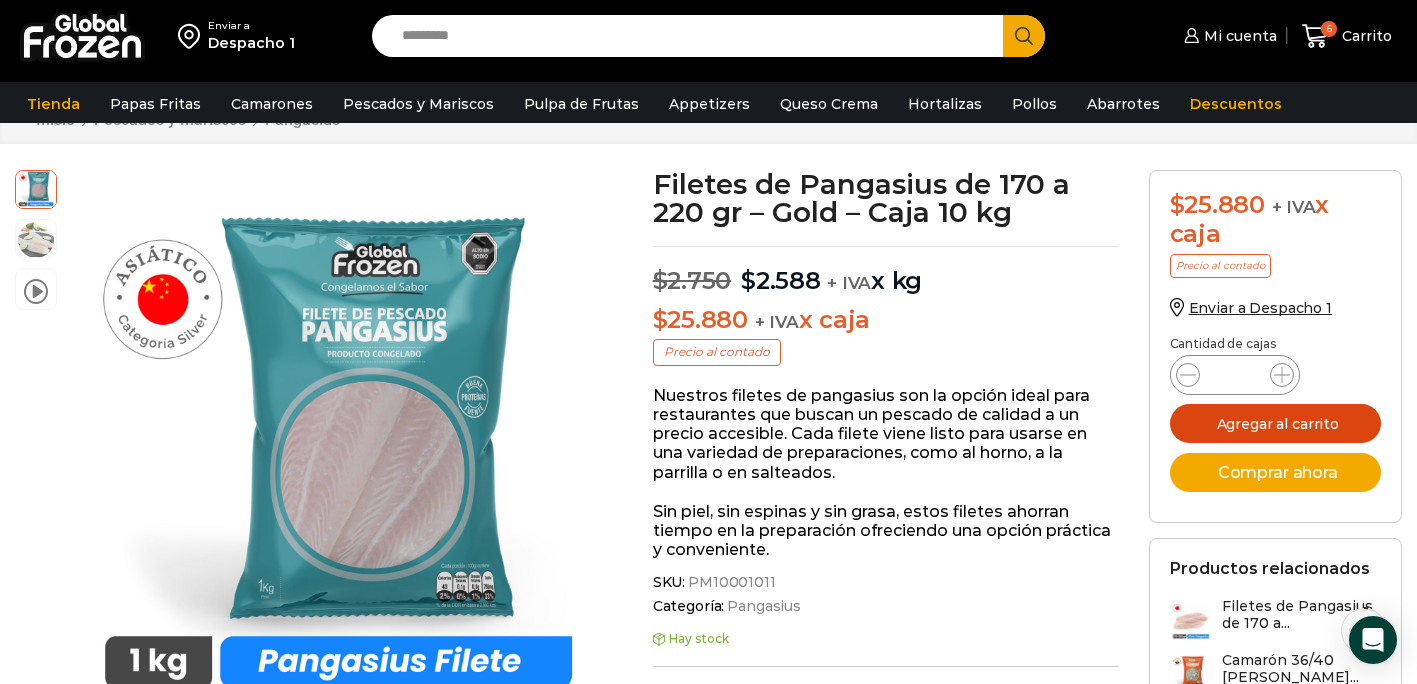 click on "Agregar al carrito" at bounding box center [1275, 423] 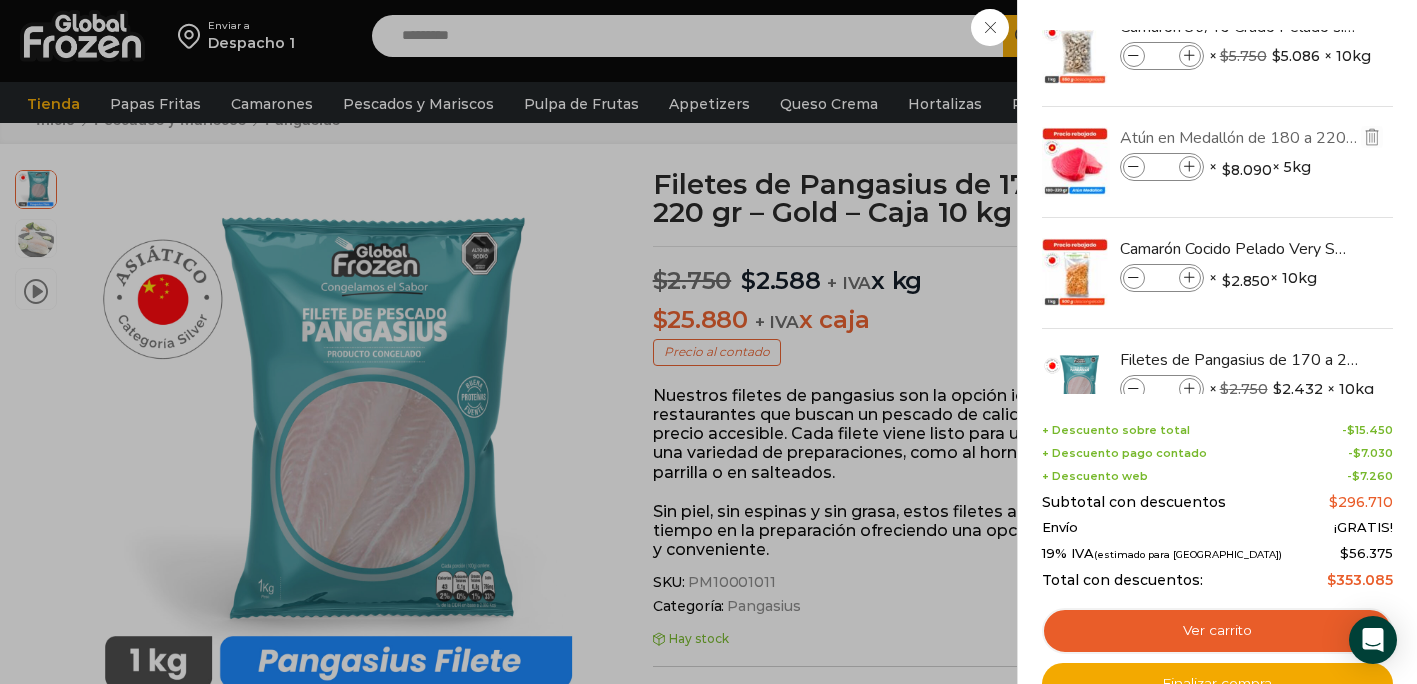 scroll, scrollTop: 94, scrollLeft: 0, axis: vertical 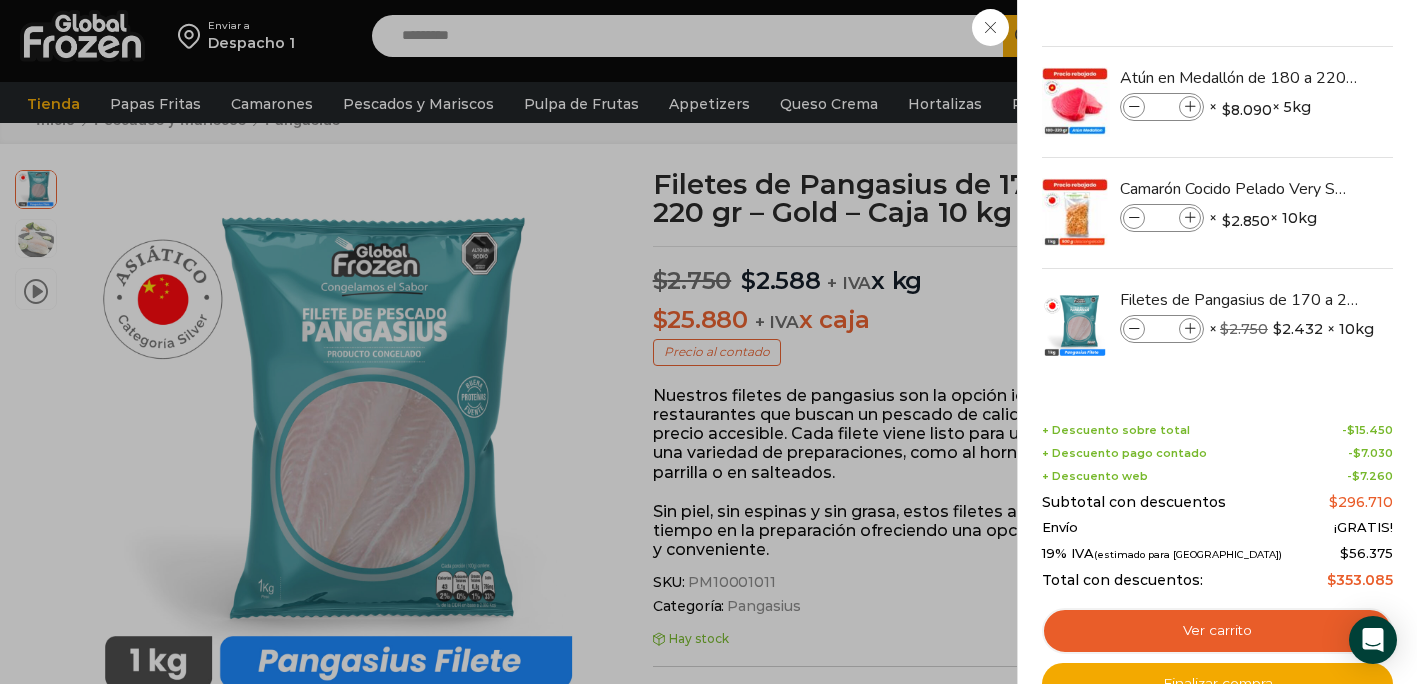 click on "7
Carrito
7
7
Shopping Cart
*" at bounding box center (1347, 36) 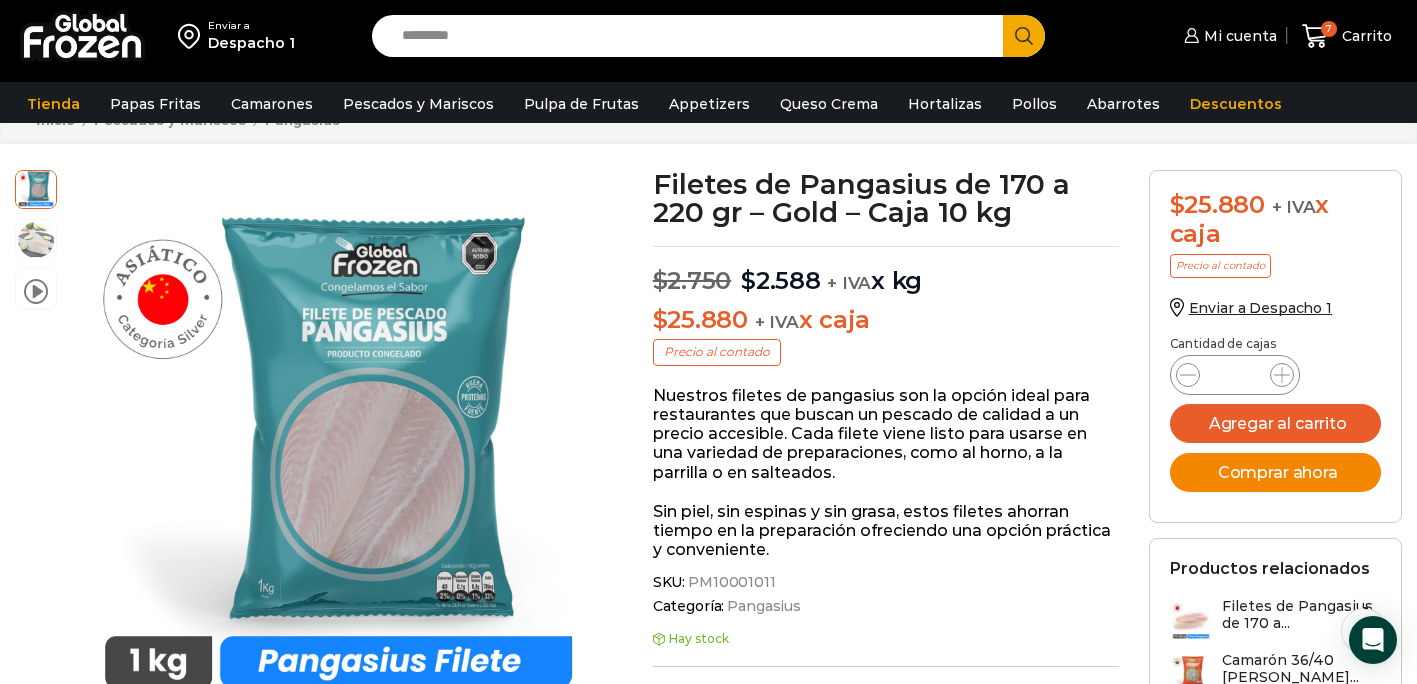 click on "Comprar ahora" at bounding box center (1275, 472) 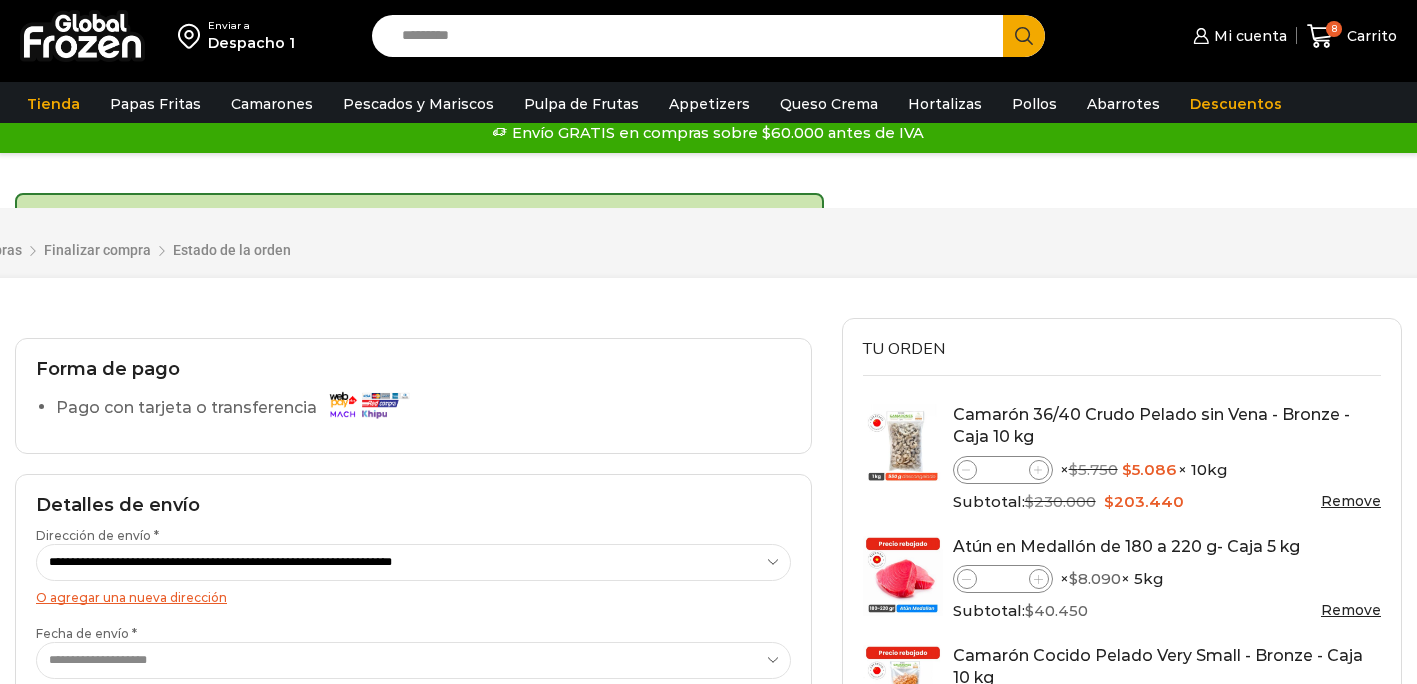 scroll, scrollTop: 0, scrollLeft: 0, axis: both 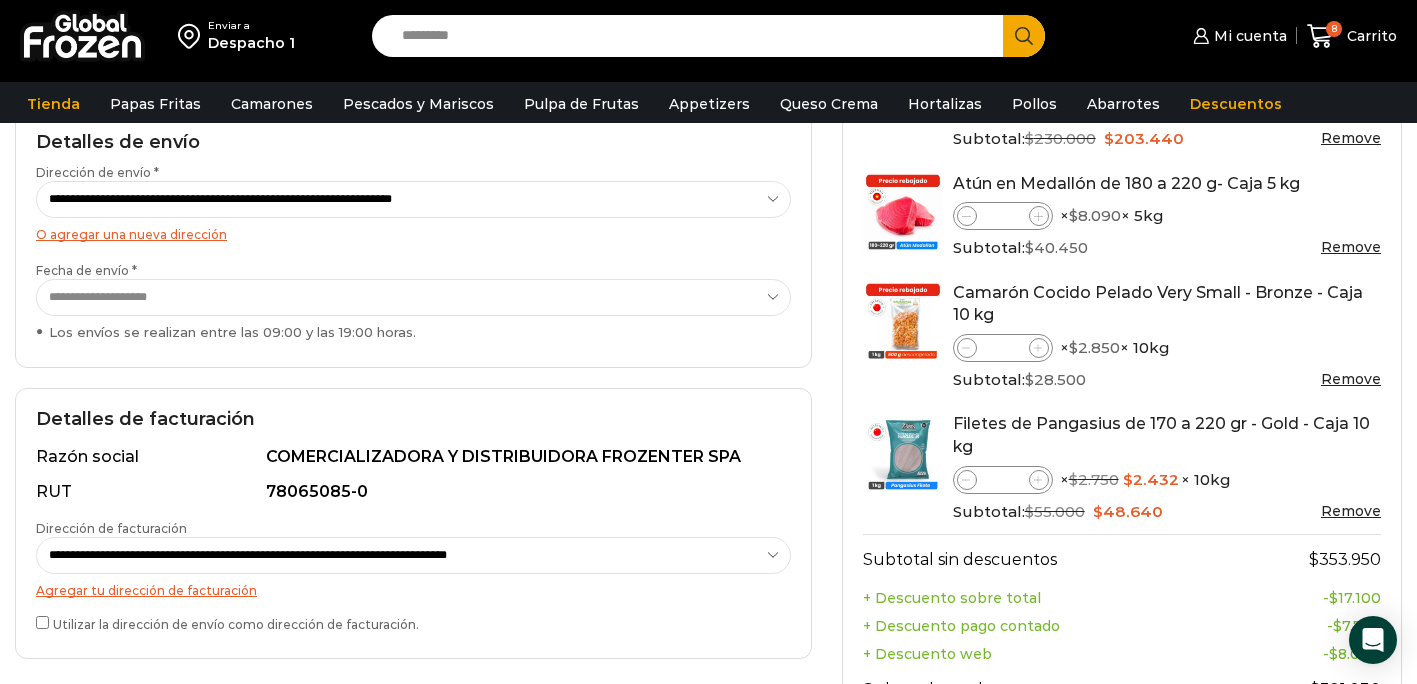 click 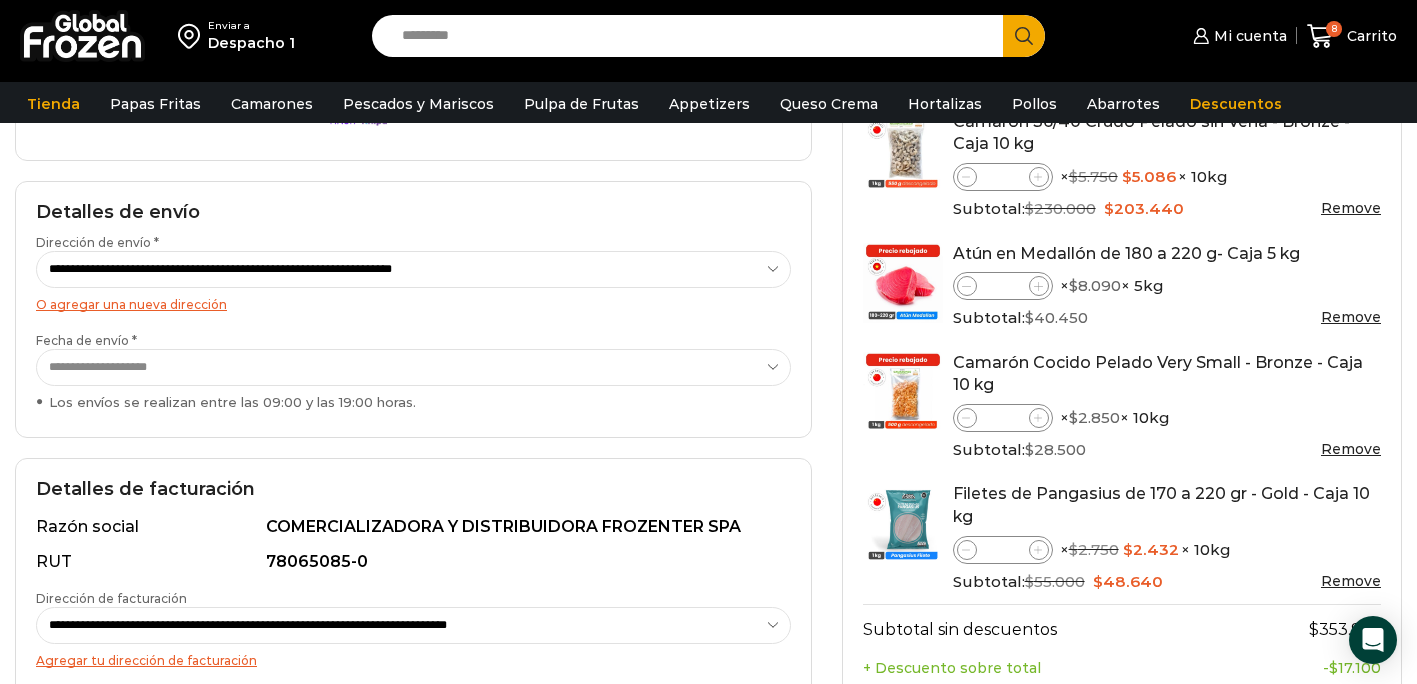 scroll, scrollTop: 307, scrollLeft: 0, axis: vertical 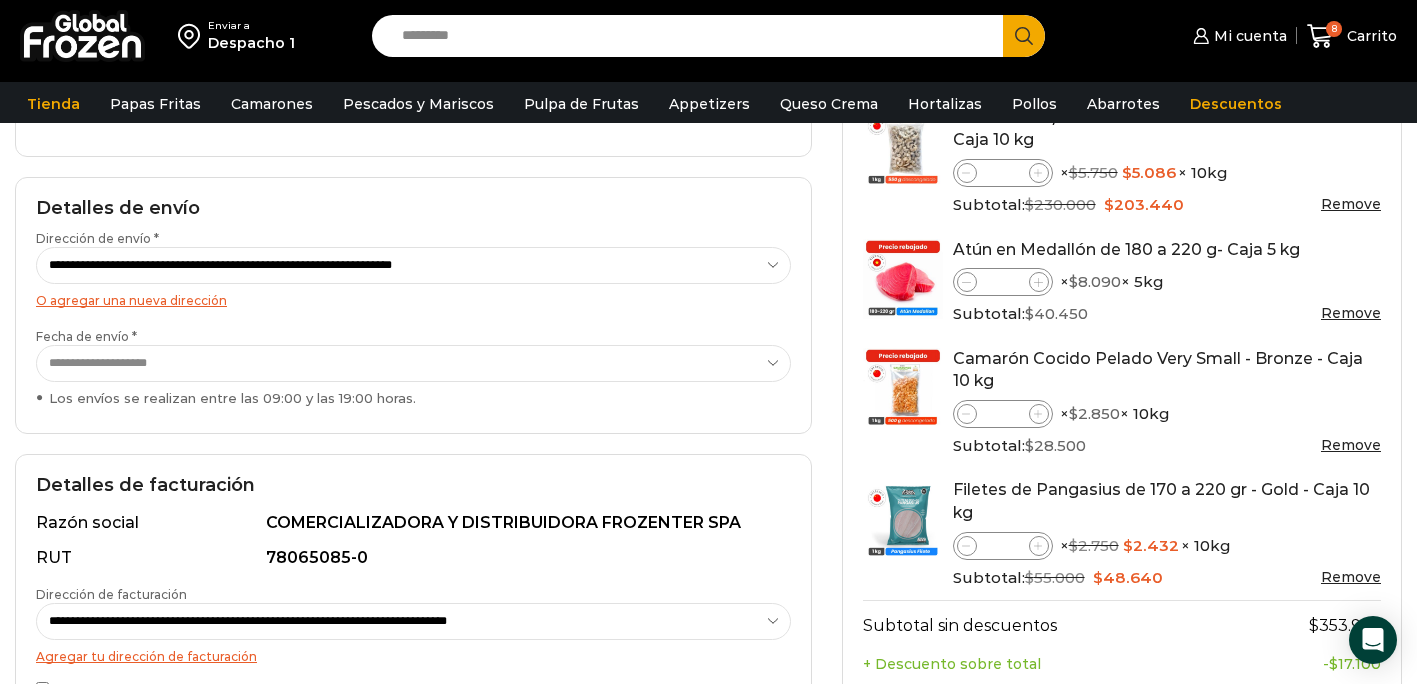 click 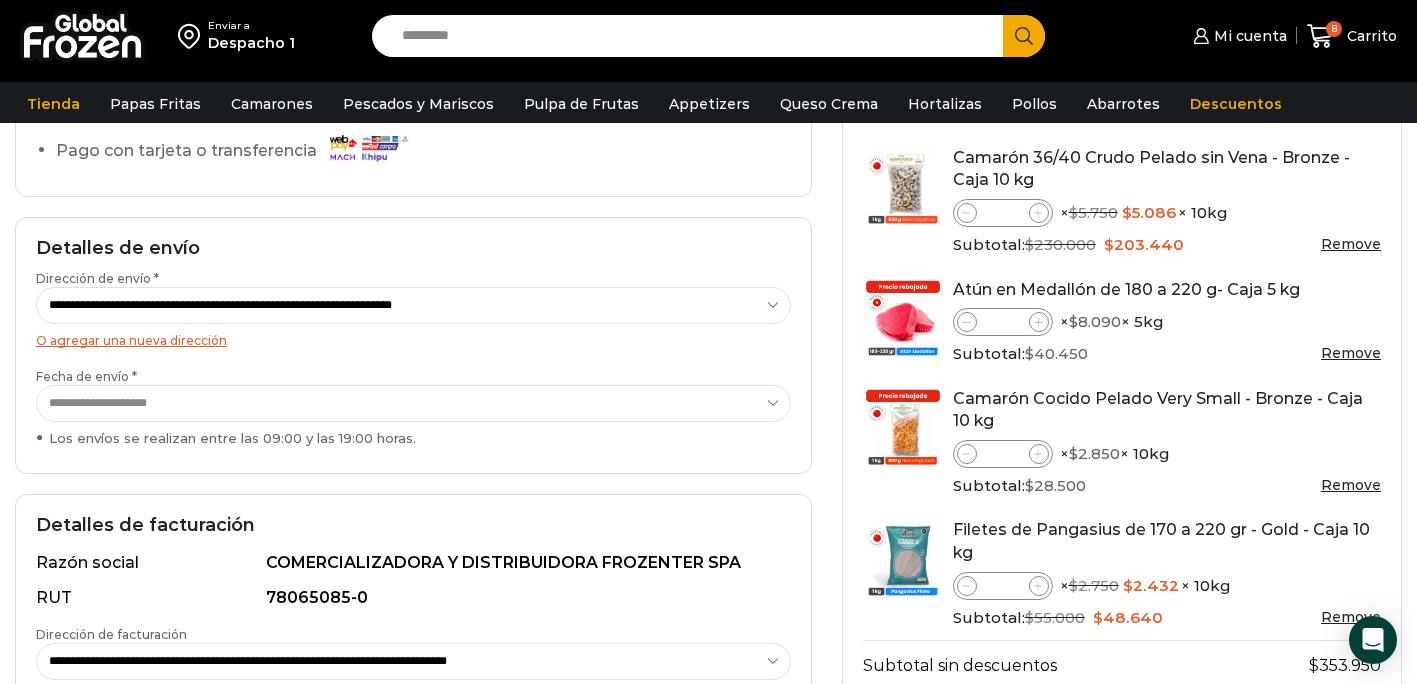 scroll, scrollTop: 268, scrollLeft: 0, axis: vertical 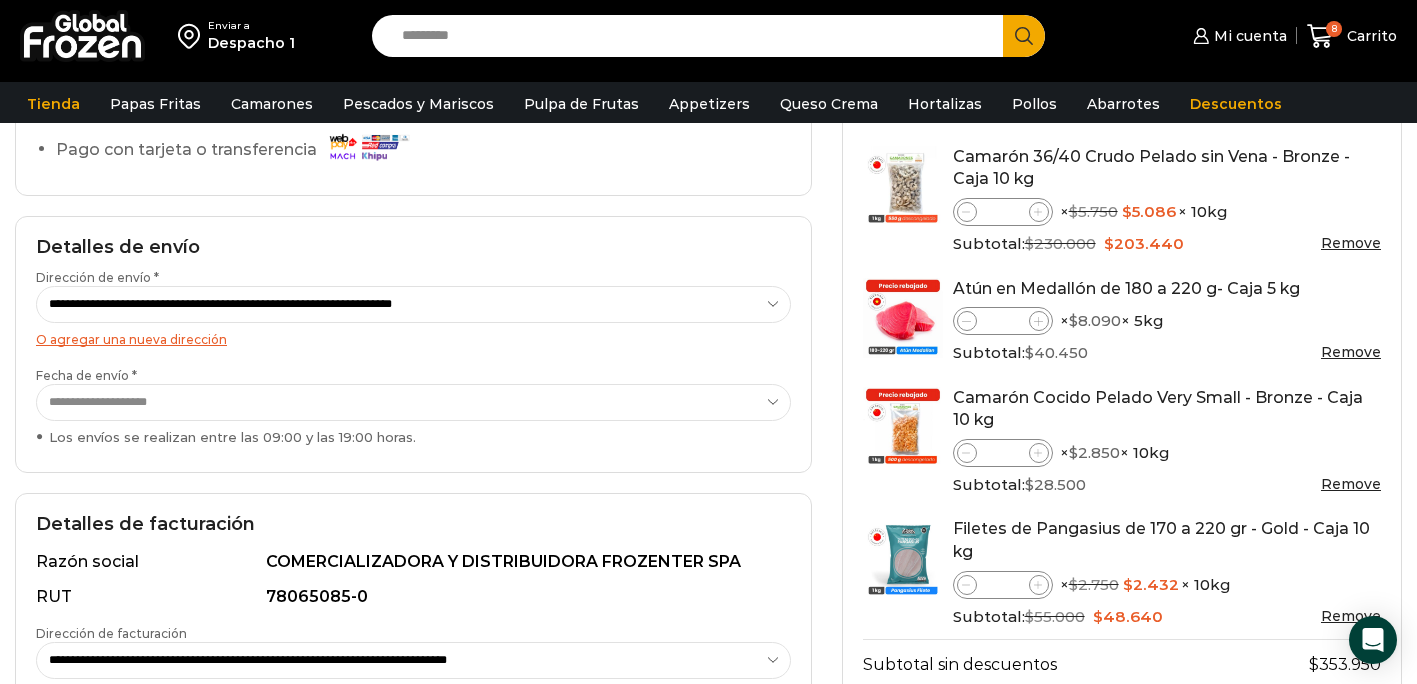 click 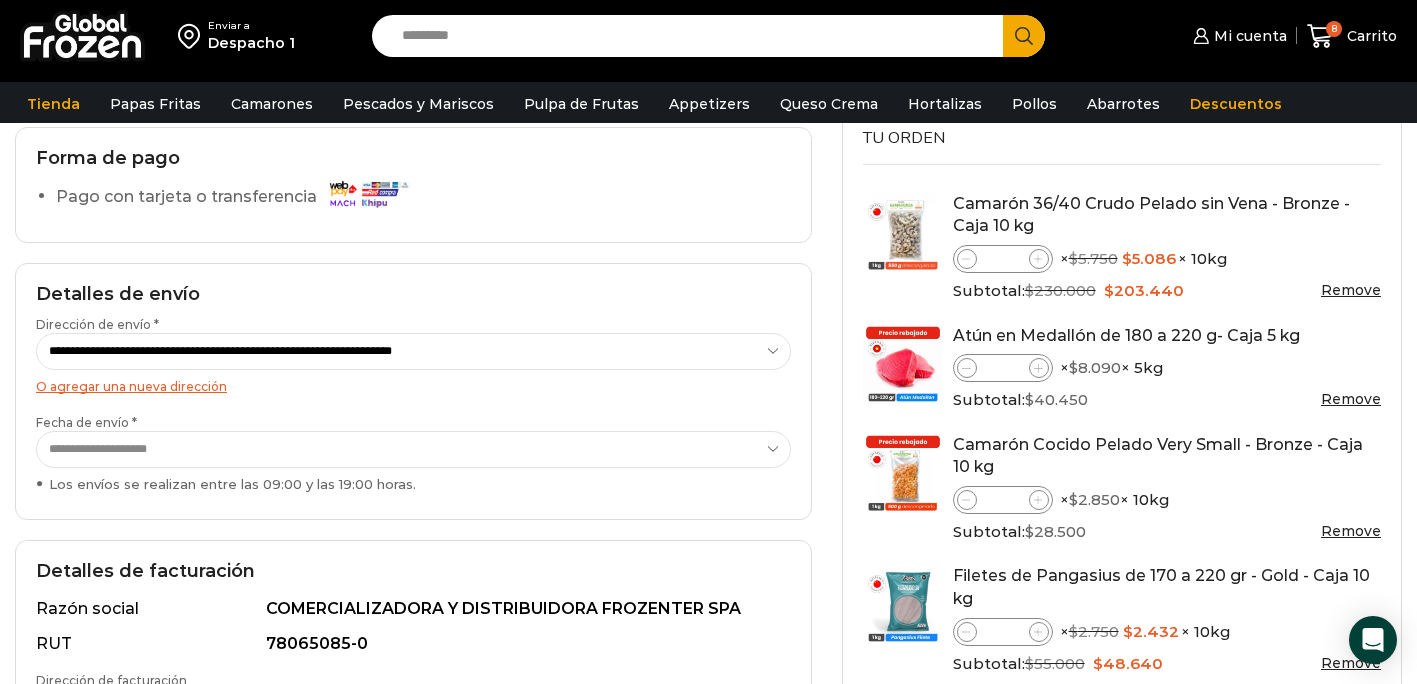 scroll, scrollTop: 204, scrollLeft: 0, axis: vertical 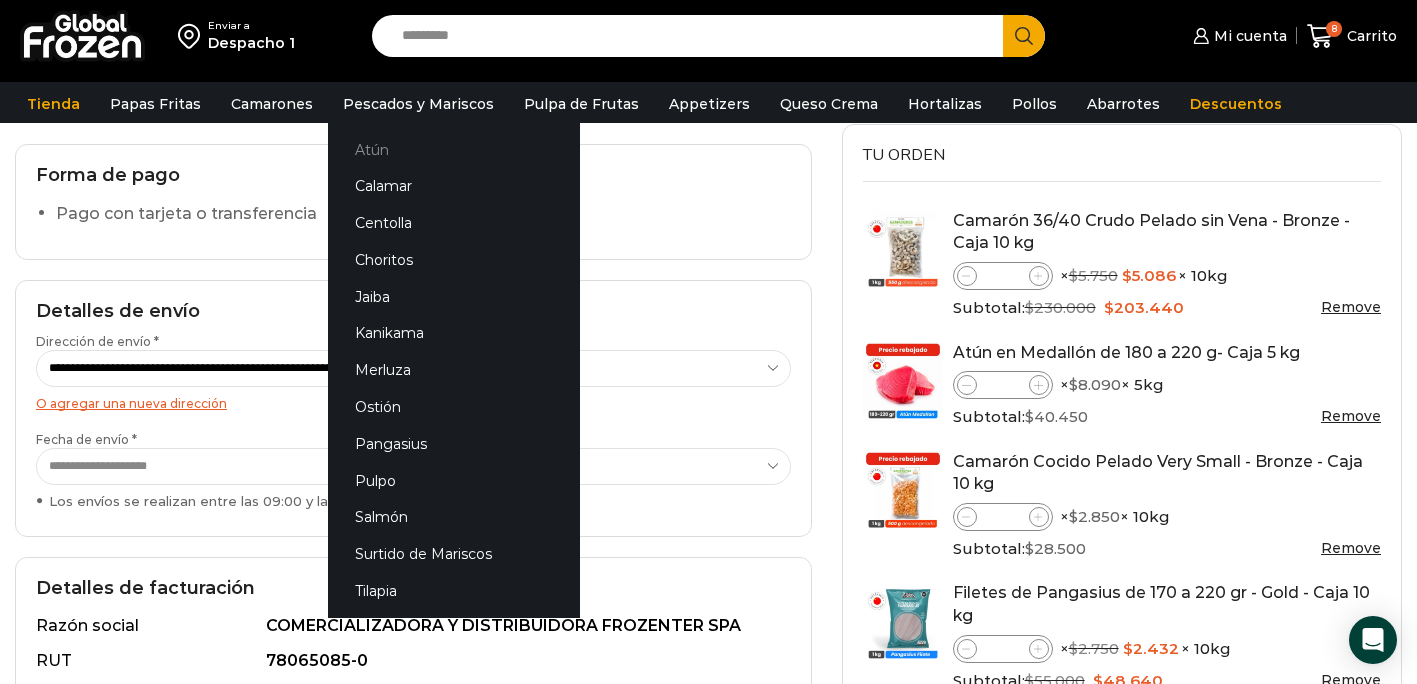 click on "Atún" at bounding box center [454, 149] 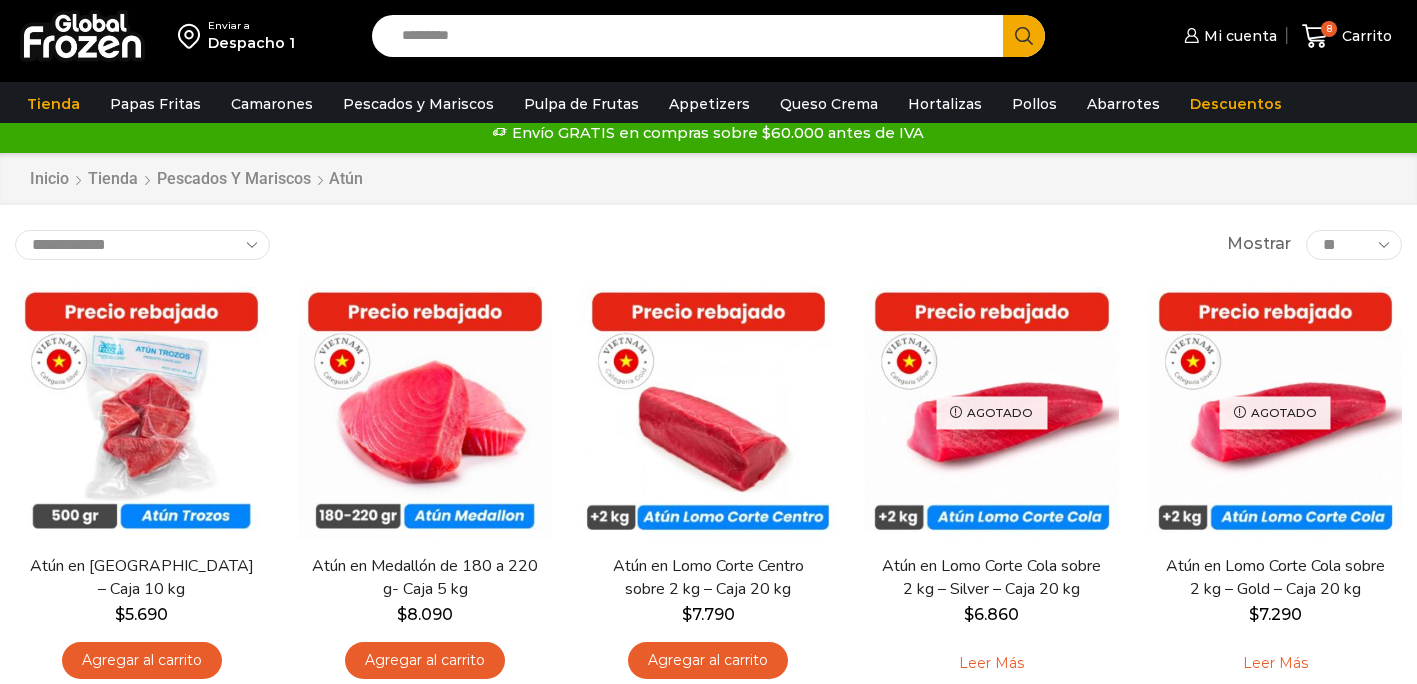 scroll, scrollTop: 0, scrollLeft: 0, axis: both 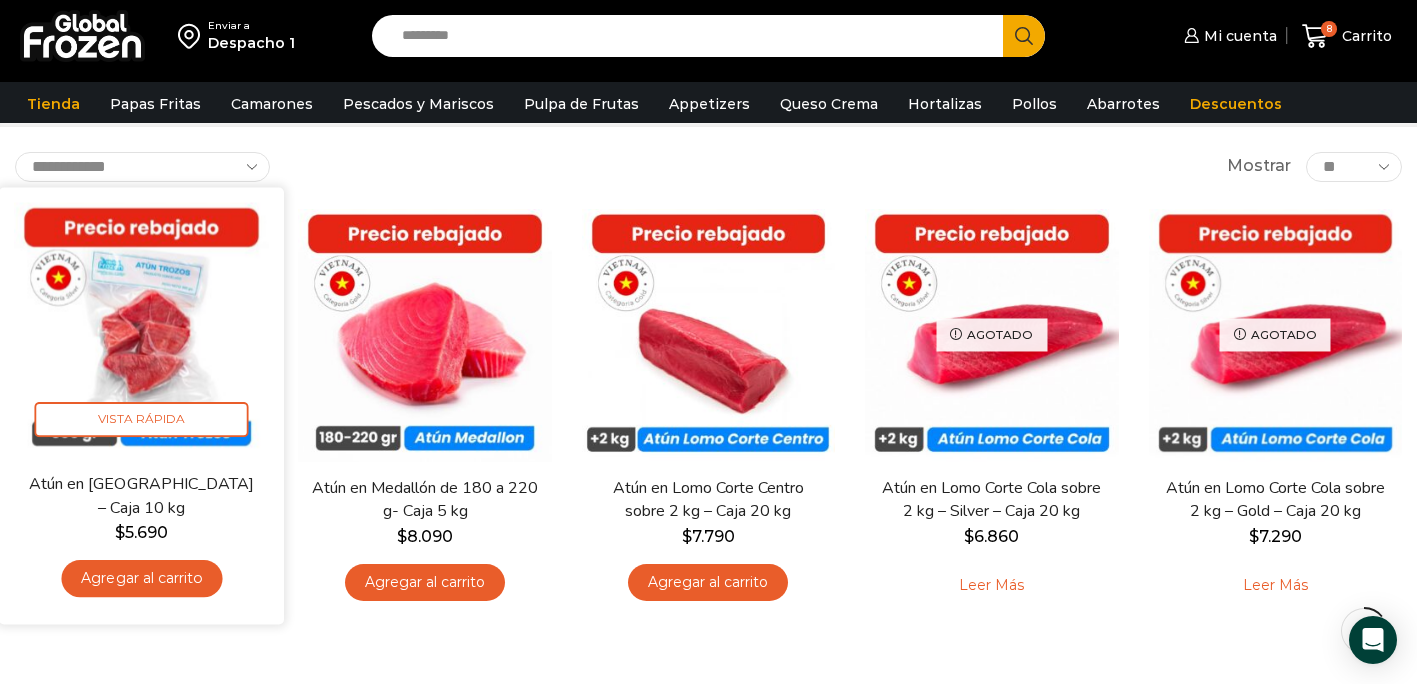 click at bounding box center [141, 329] 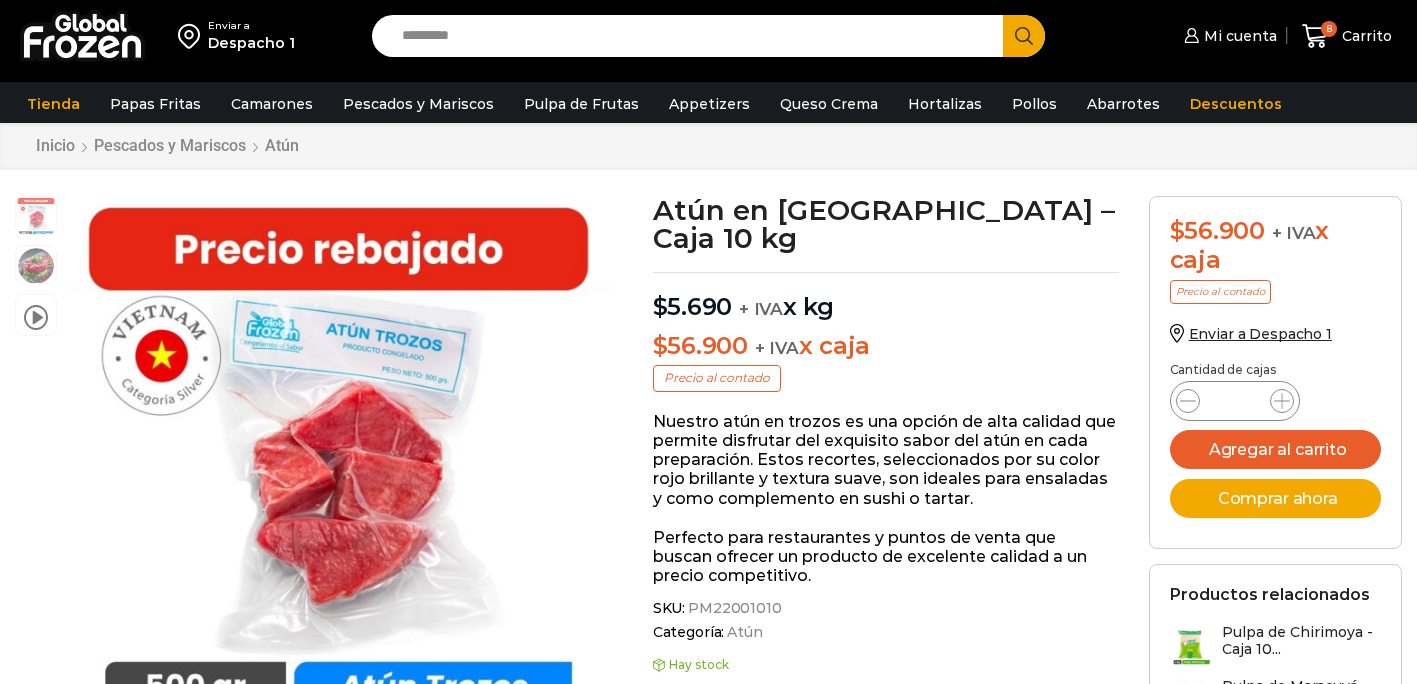 scroll, scrollTop: 43, scrollLeft: 0, axis: vertical 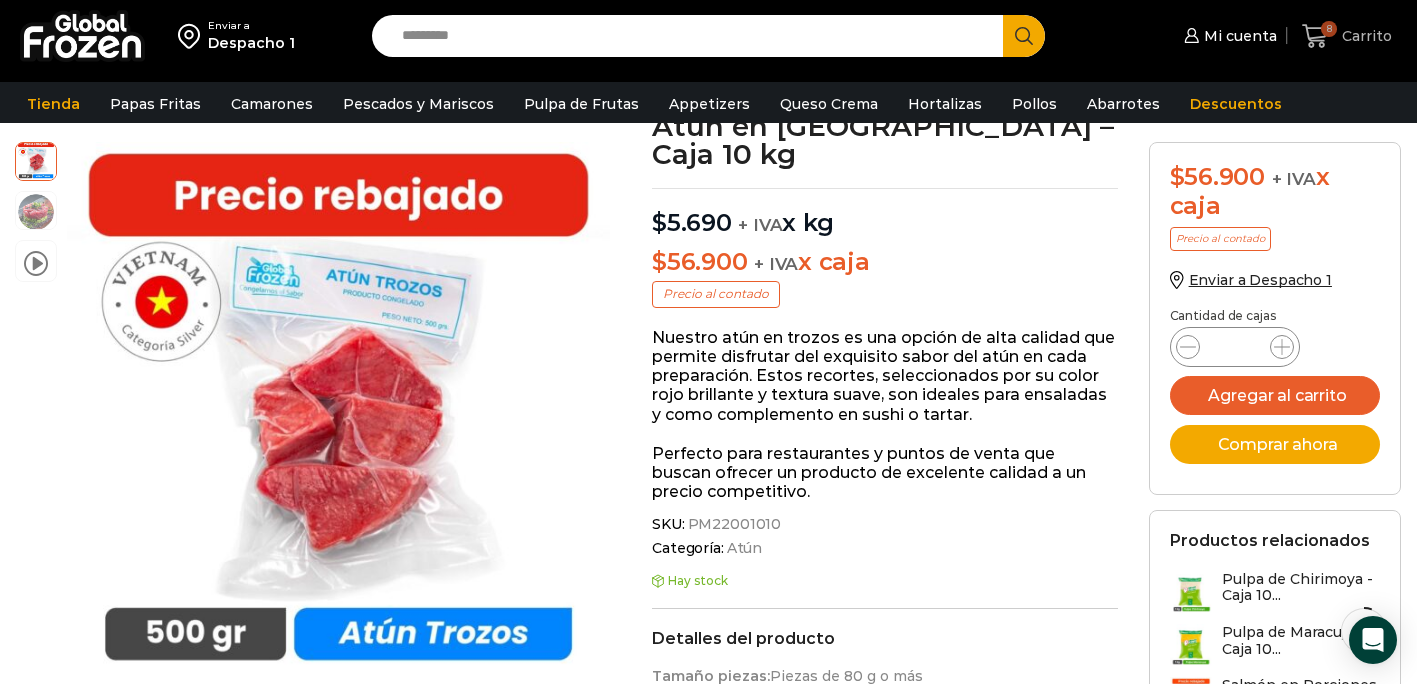 click 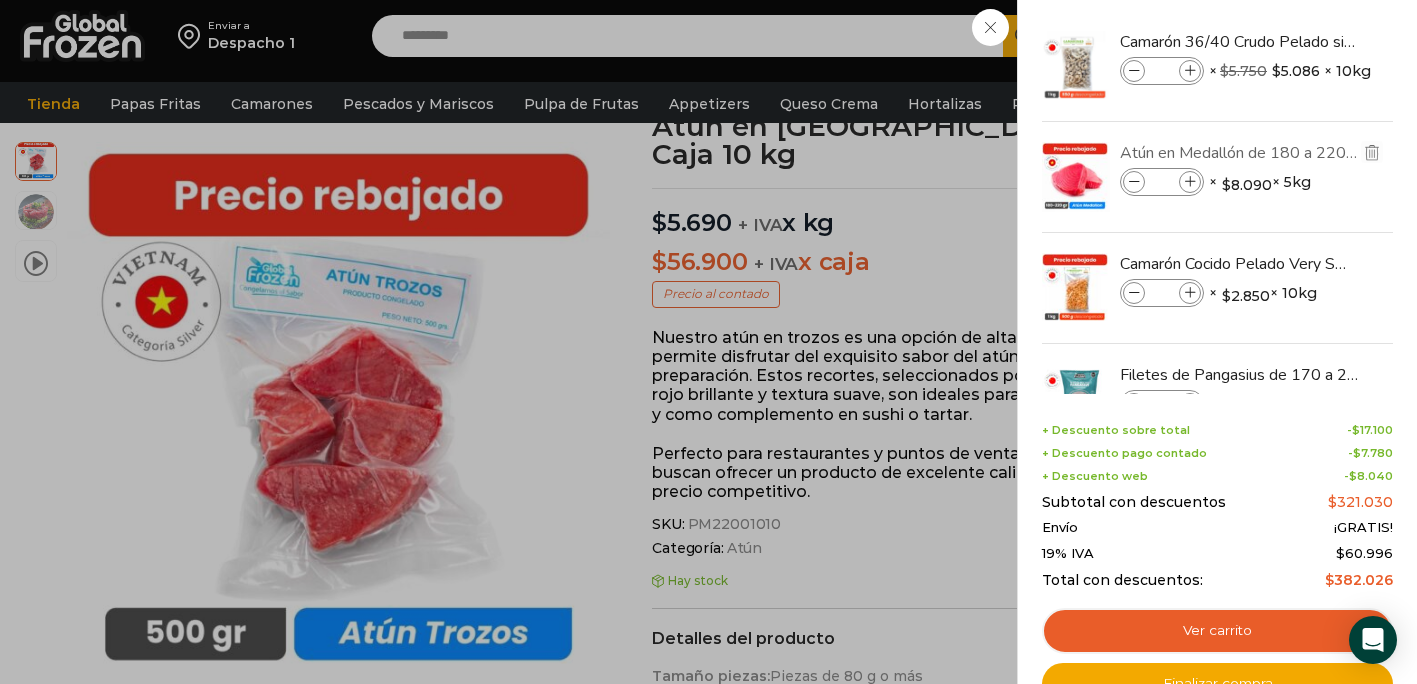 scroll, scrollTop: 41, scrollLeft: 0, axis: vertical 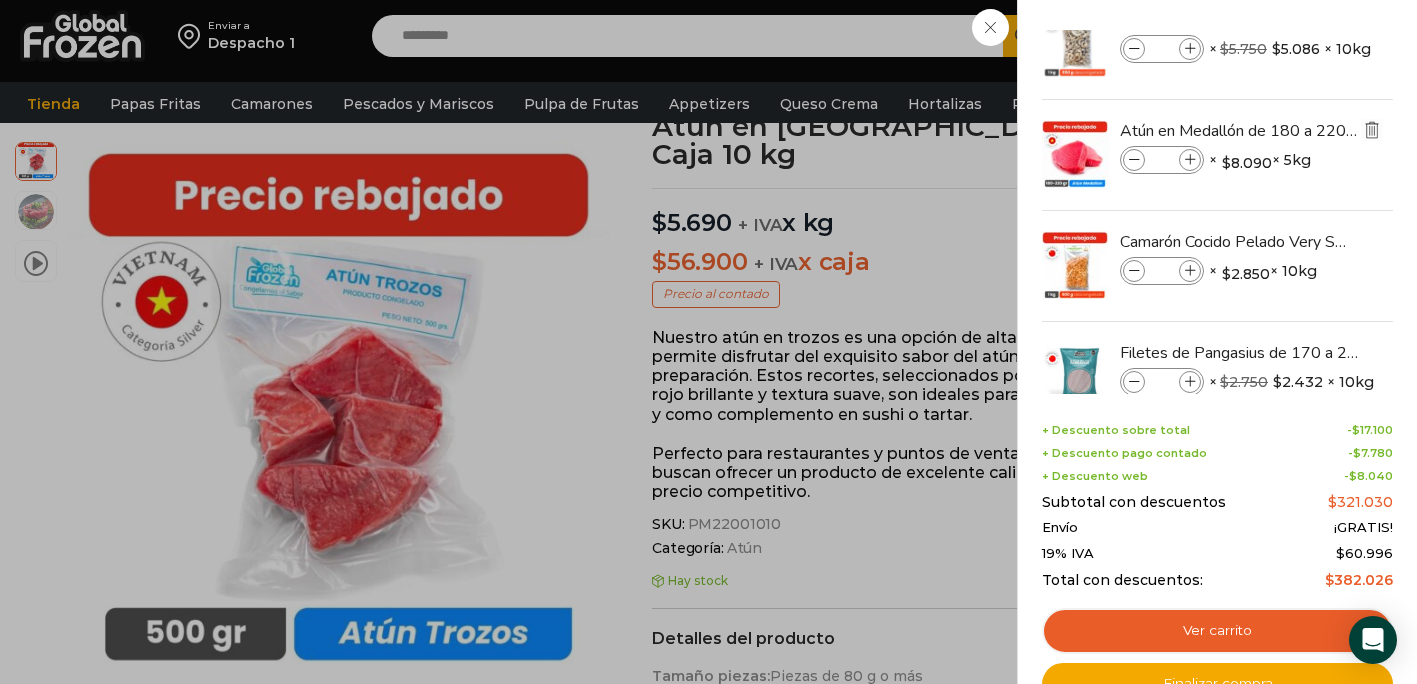 click at bounding box center (1372, 130) 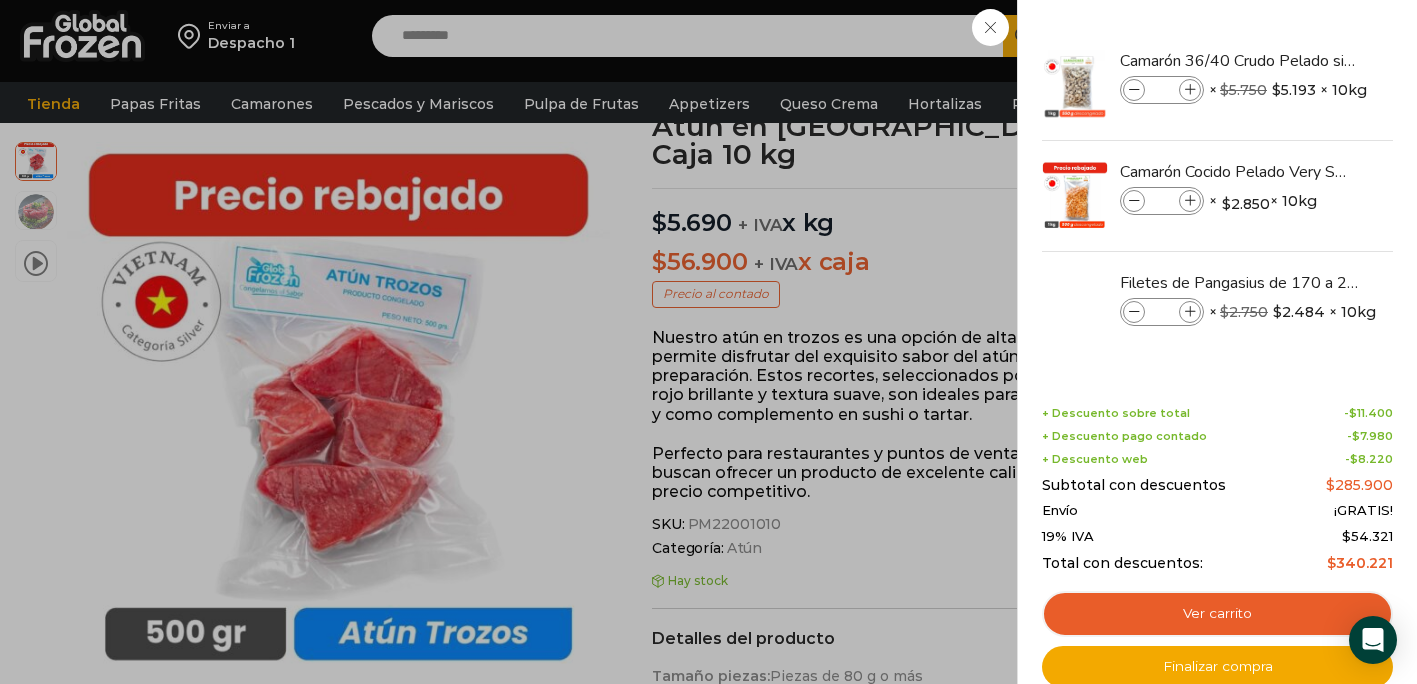 scroll, scrollTop: 0, scrollLeft: 0, axis: both 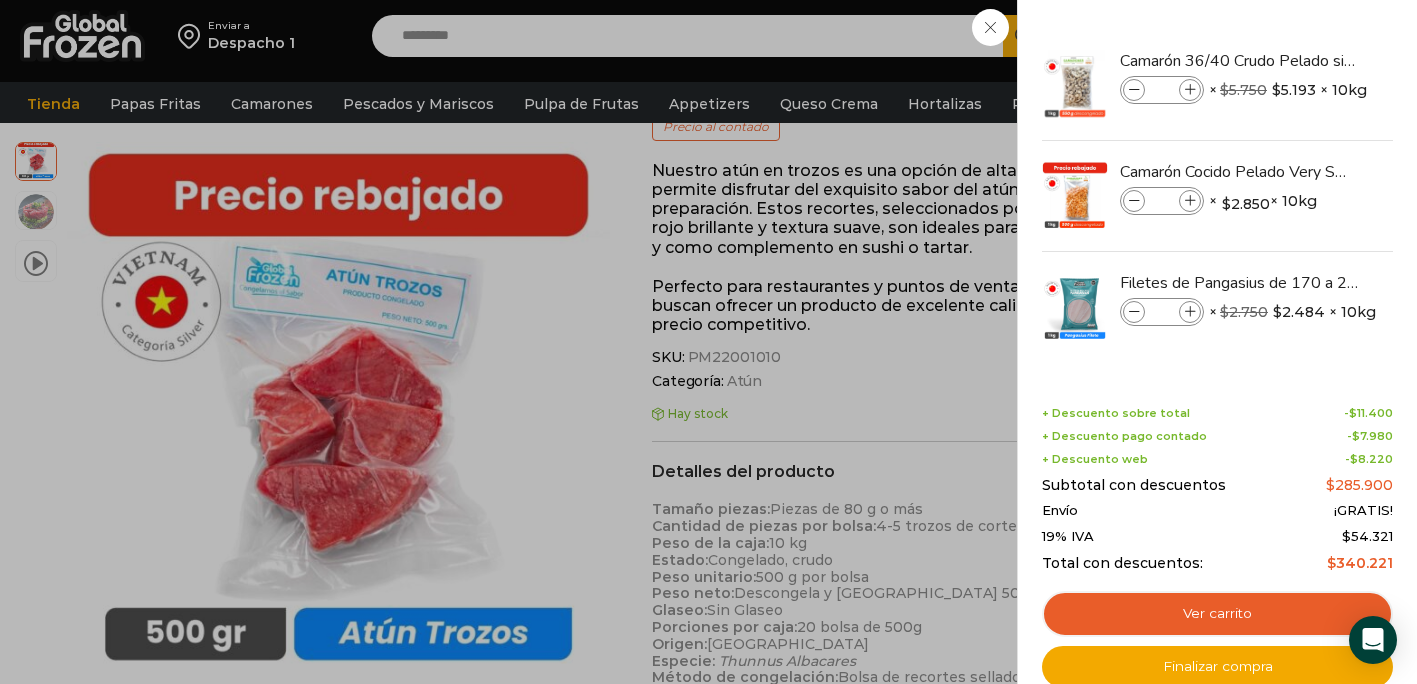 click on "7
Carrito
7
7
Shopping Cart
*" at bounding box center (1347, 36) 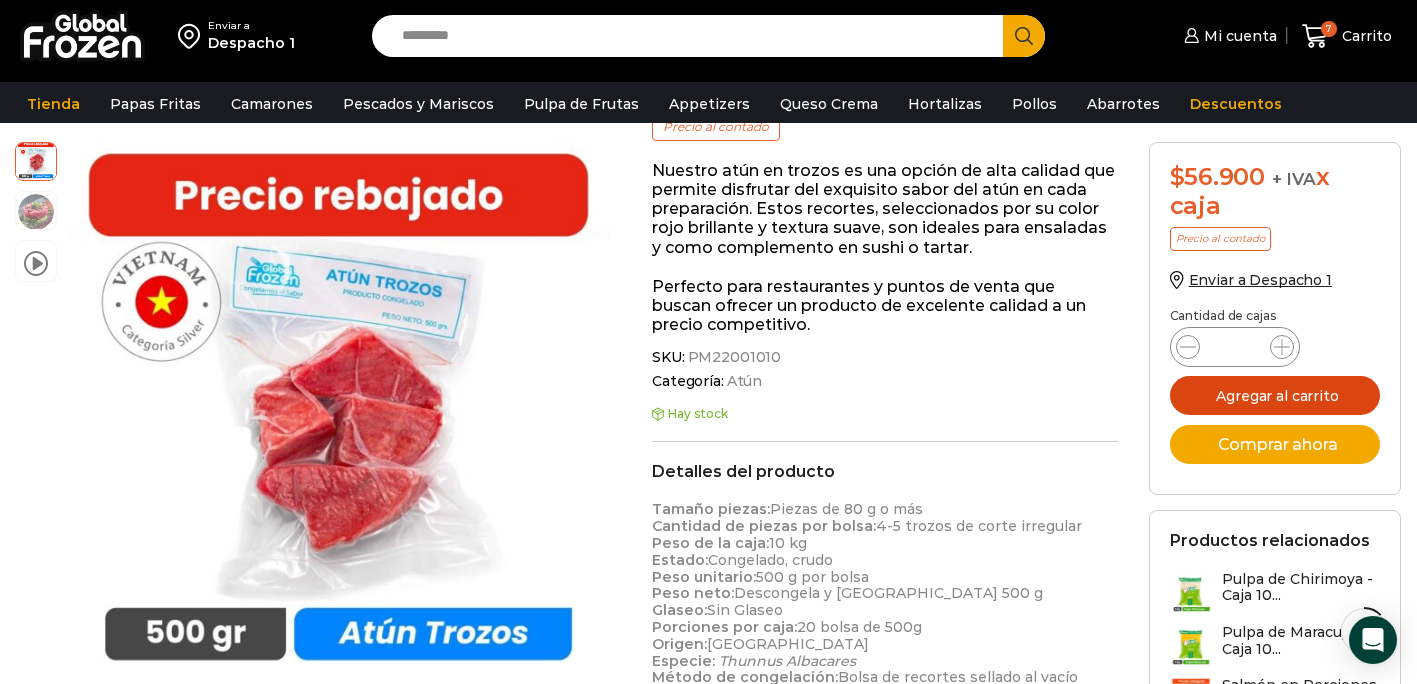 click on "Agregar al carrito" at bounding box center (1275, 395) 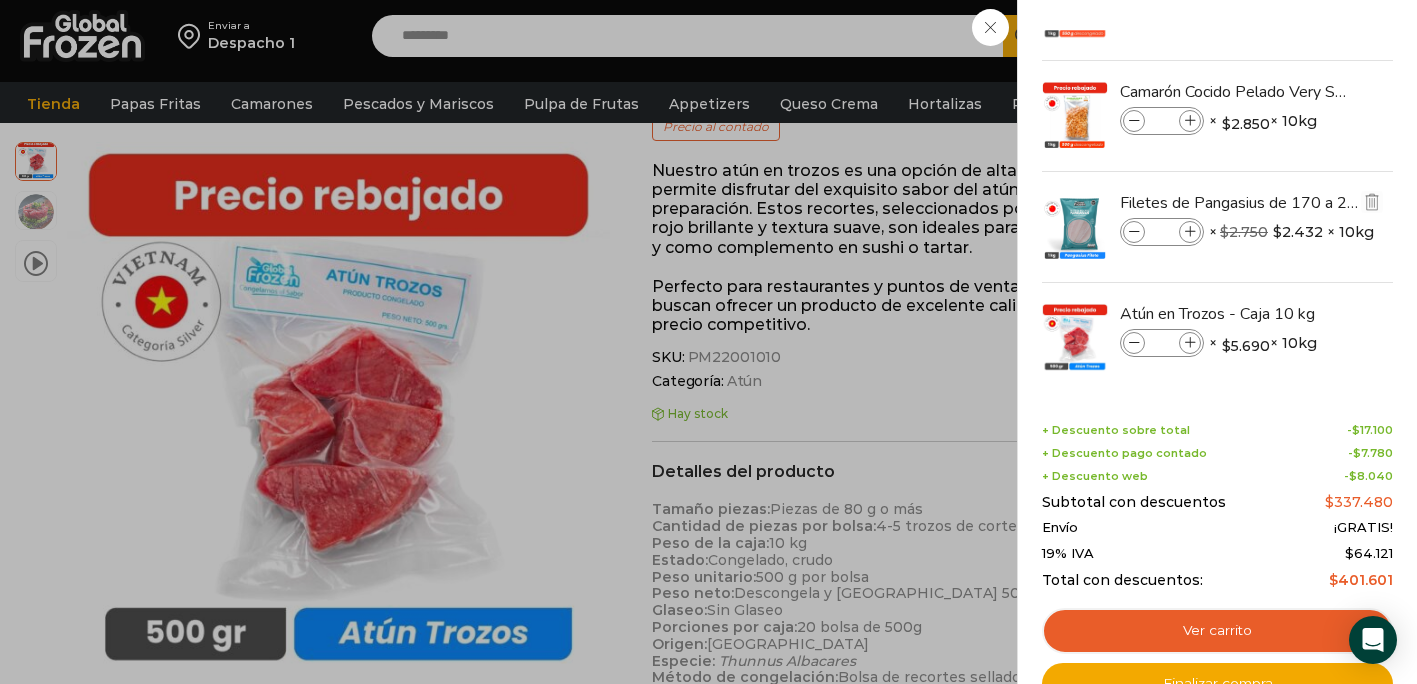 scroll, scrollTop: 94, scrollLeft: 0, axis: vertical 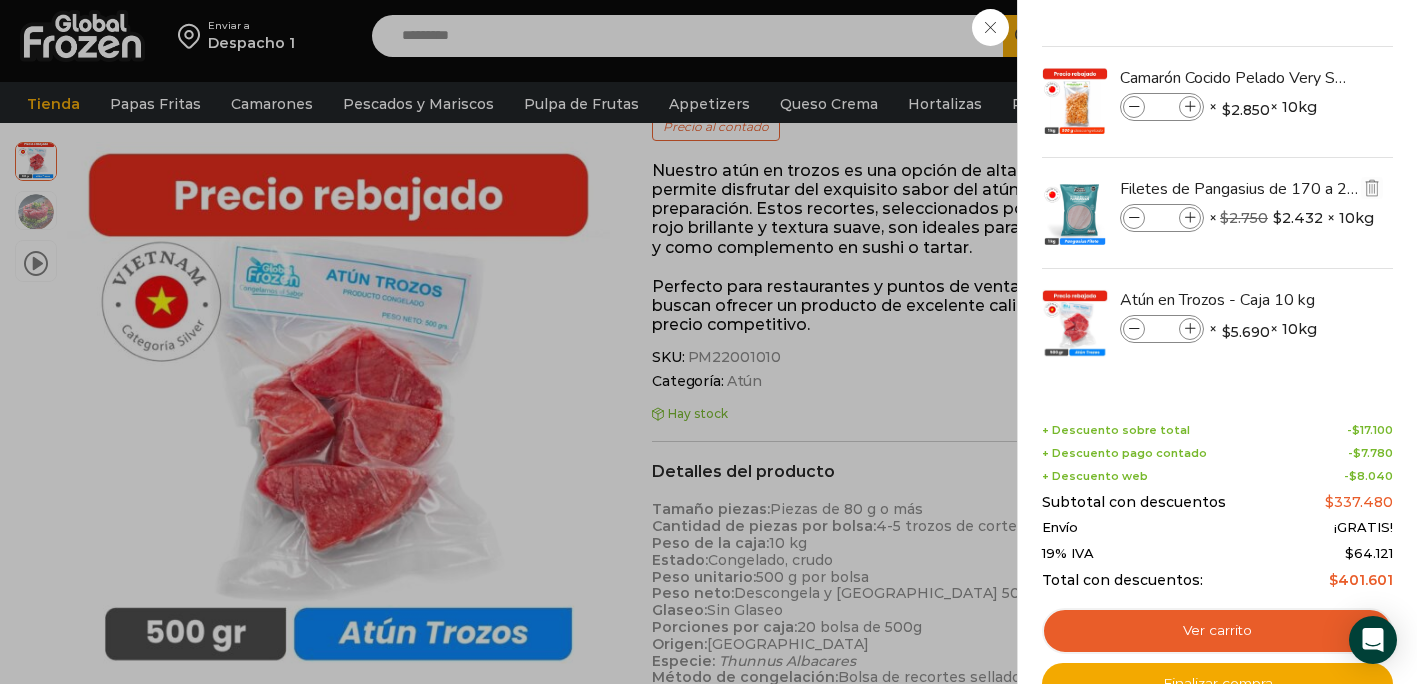 click at bounding box center [1134, 218] 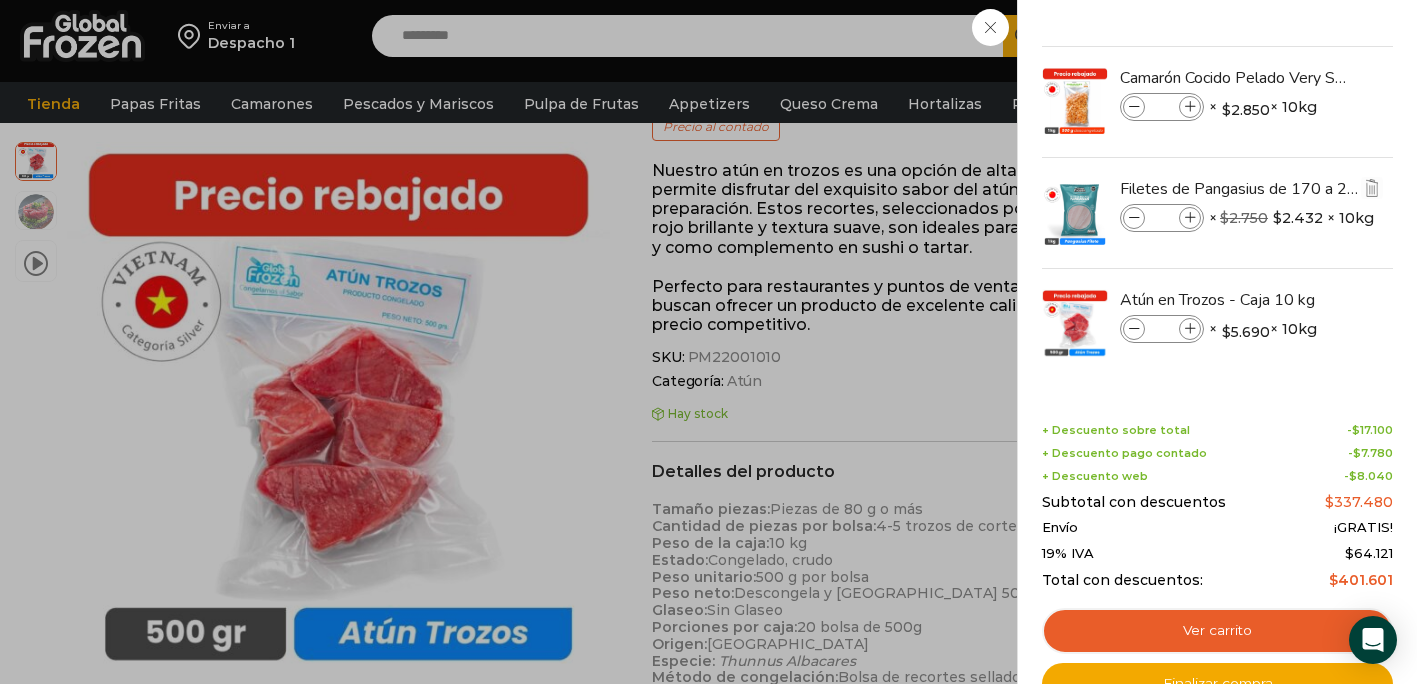 type on "*" 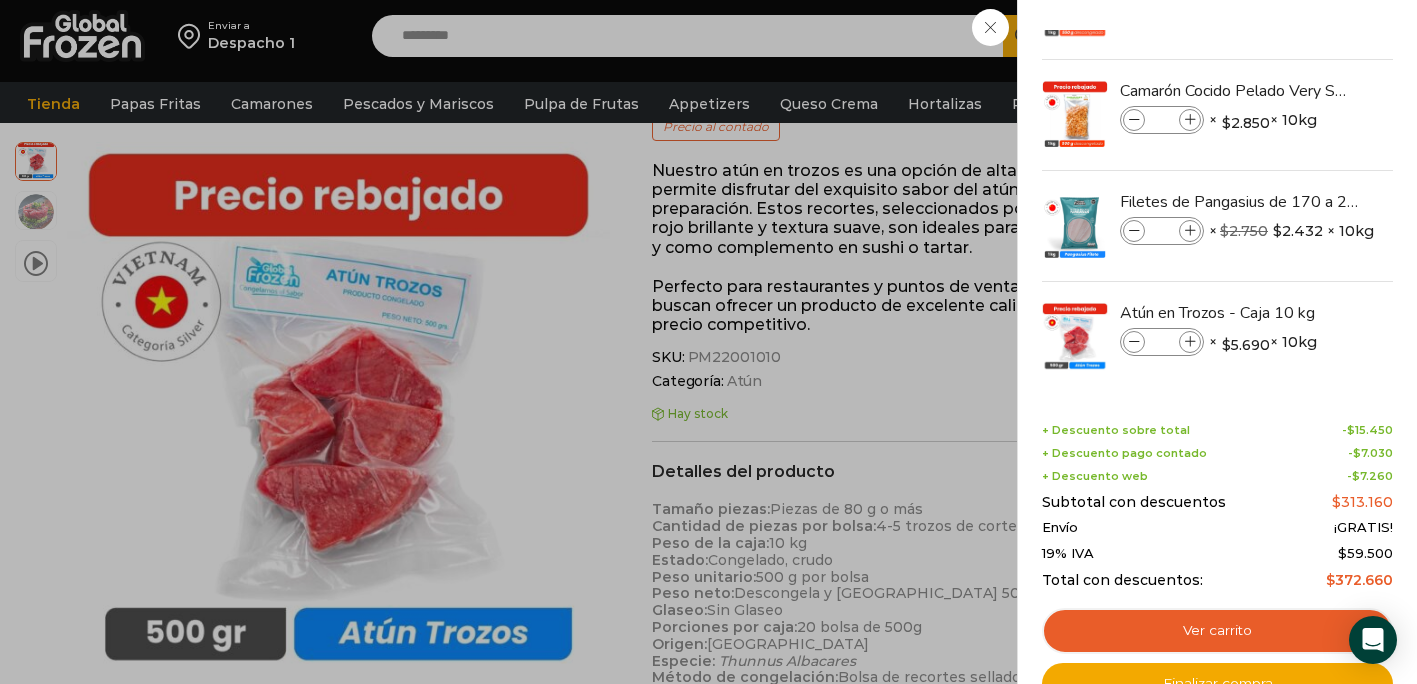 scroll, scrollTop: 94, scrollLeft: 0, axis: vertical 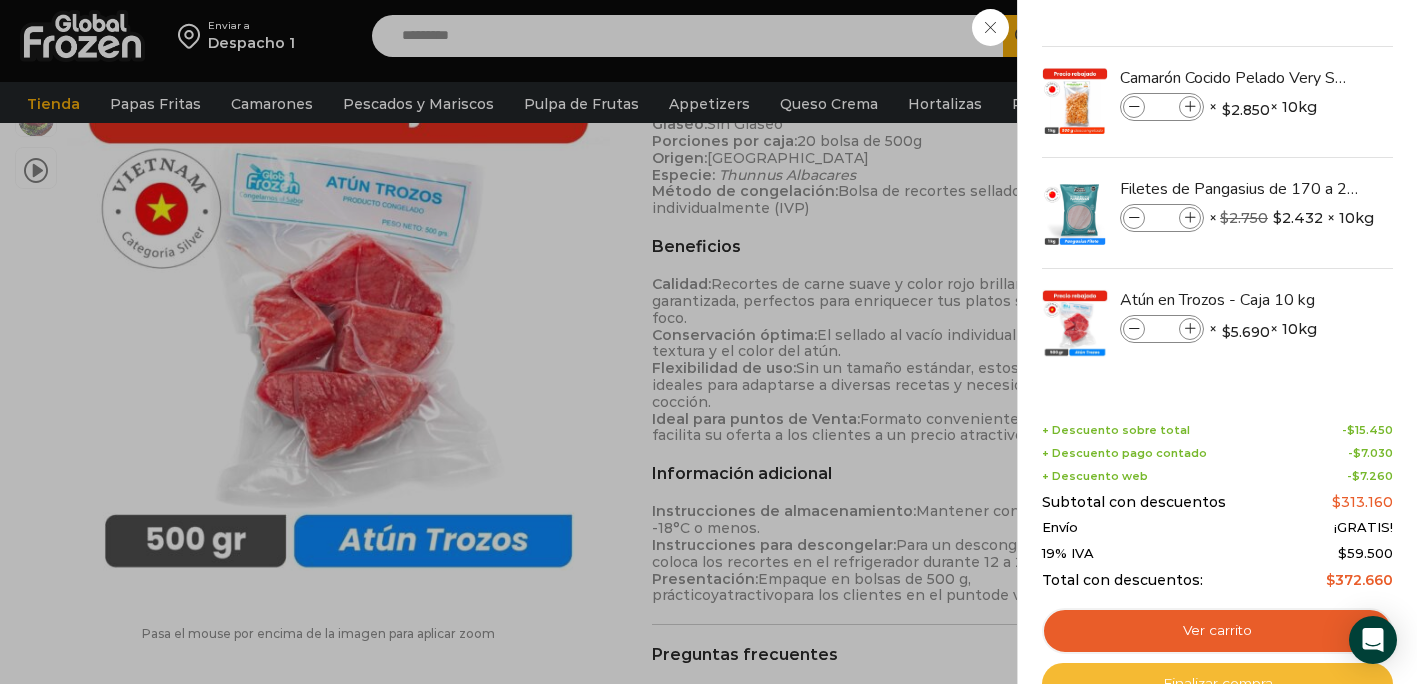 click on "Finalizar compra" at bounding box center [1217, 684] 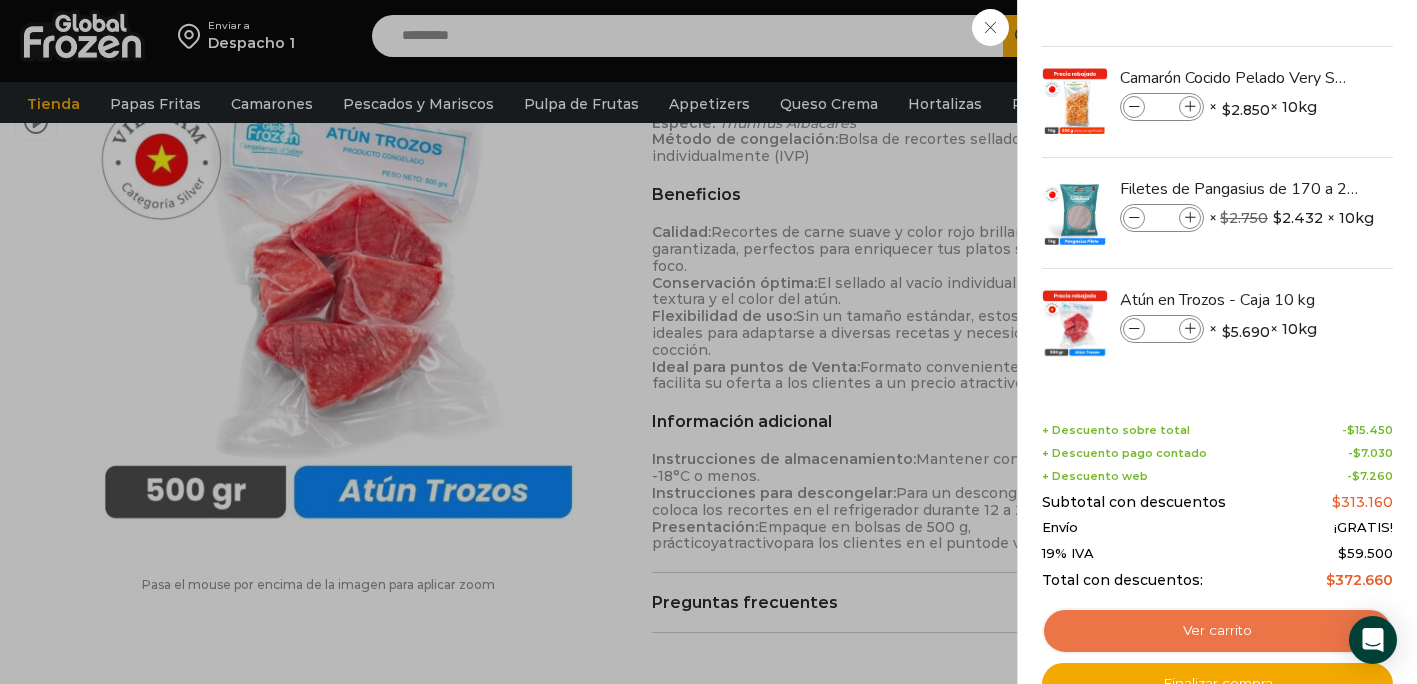 scroll, scrollTop: 836, scrollLeft: 0, axis: vertical 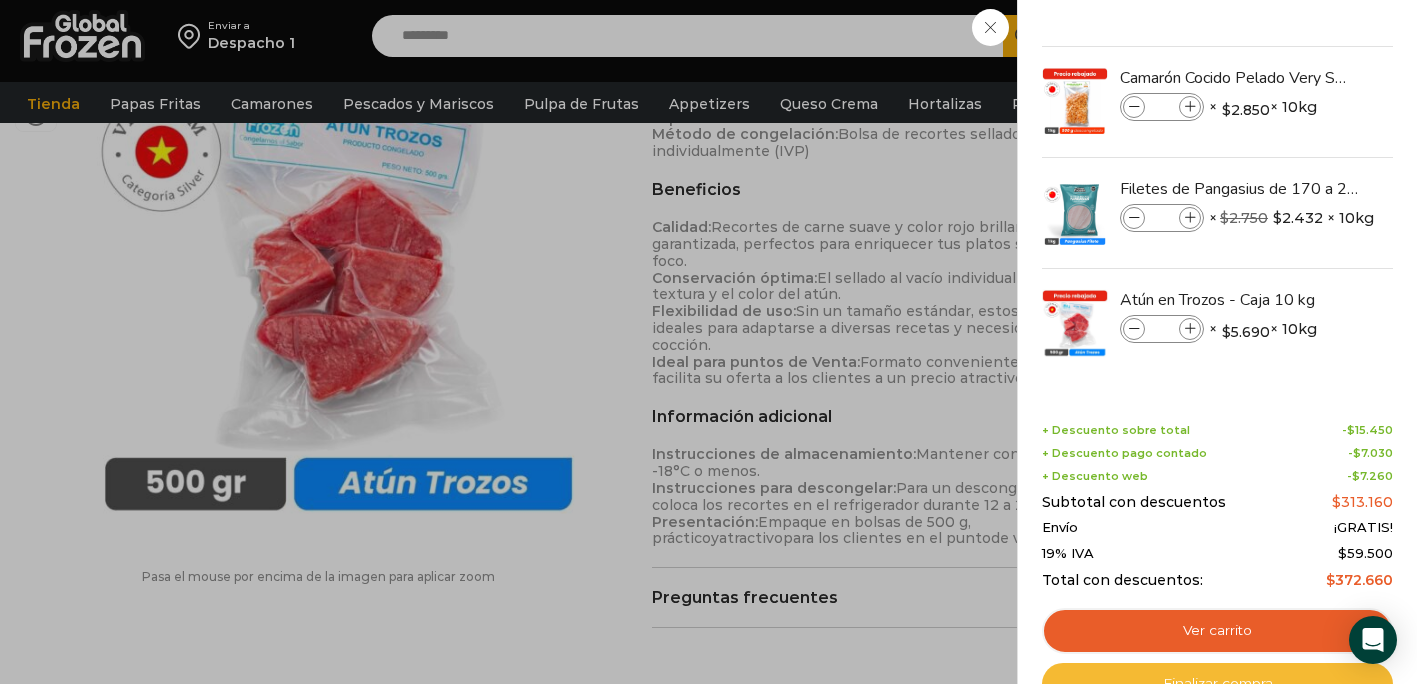 click on "Finalizar compra" at bounding box center [1217, 684] 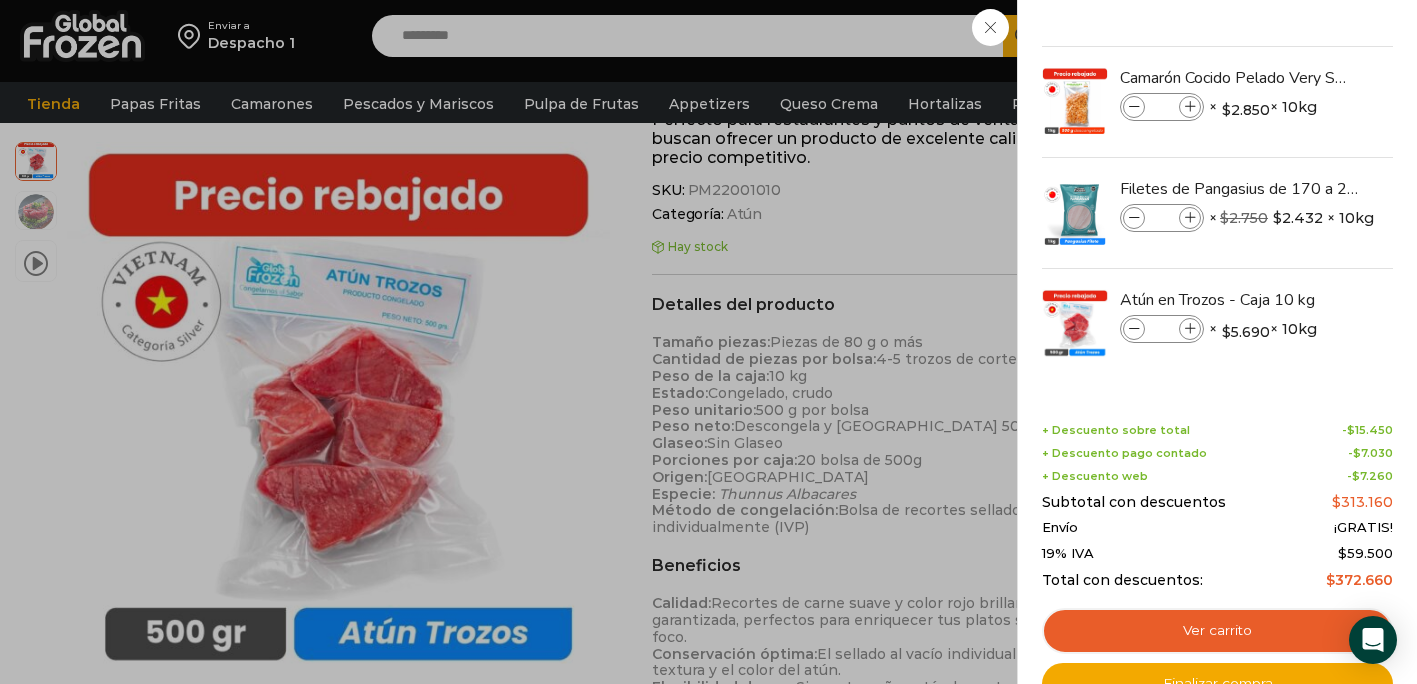 scroll, scrollTop: 421, scrollLeft: 0, axis: vertical 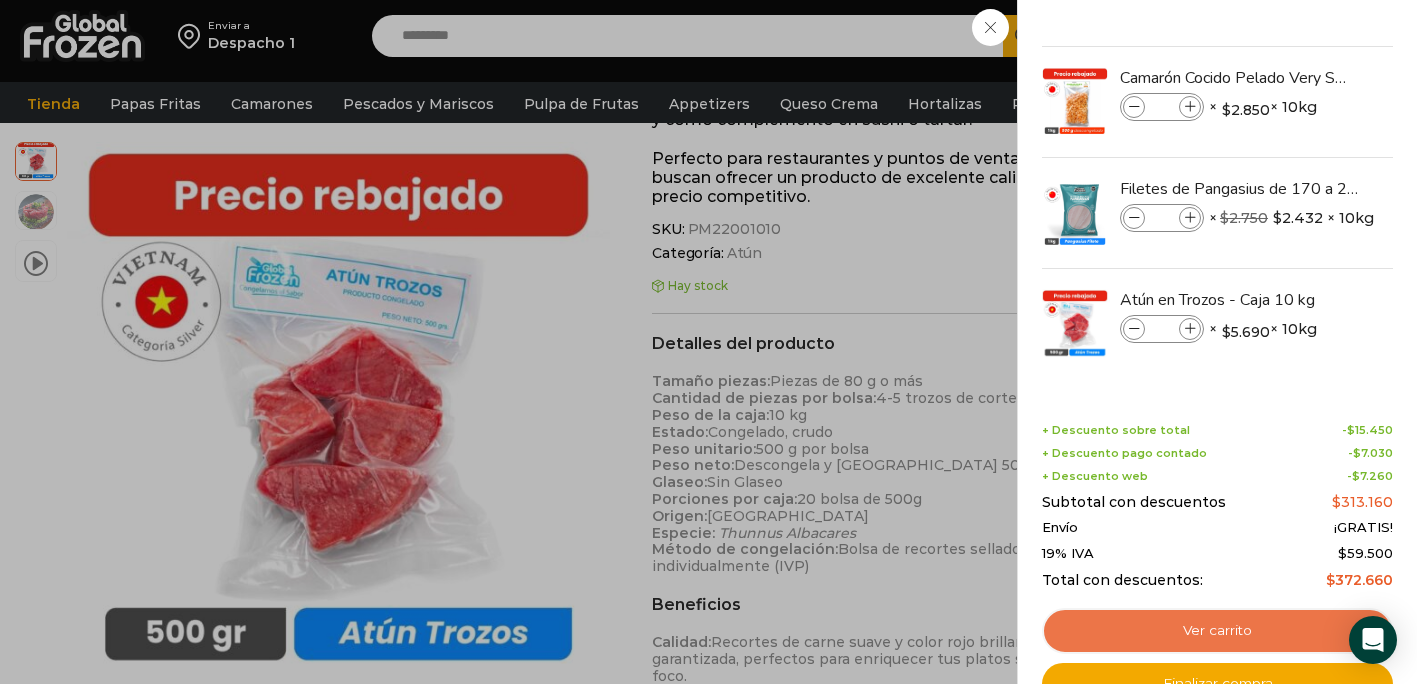 click on "Ver carrito" at bounding box center [1217, 631] 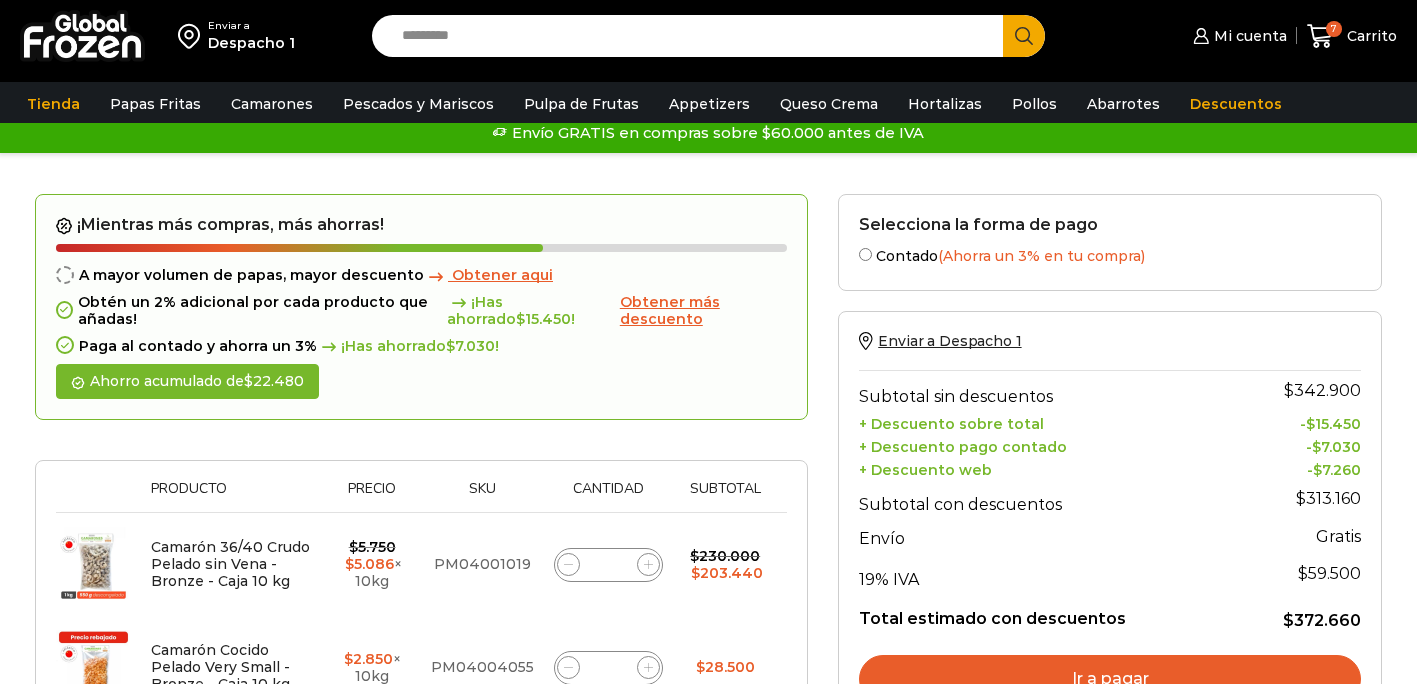 scroll, scrollTop: 0, scrollLeft: 0, axis: both 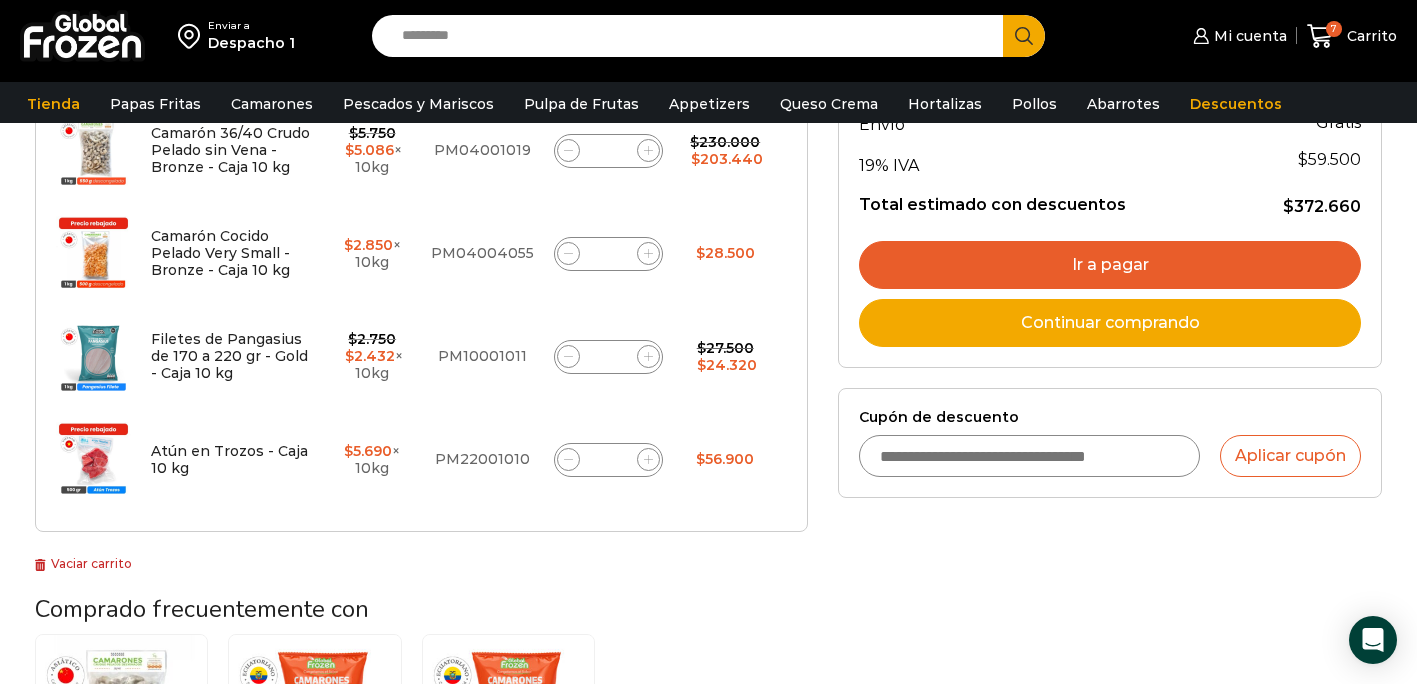 click on "Ir a pagar" at bounding box center (1110, 265) 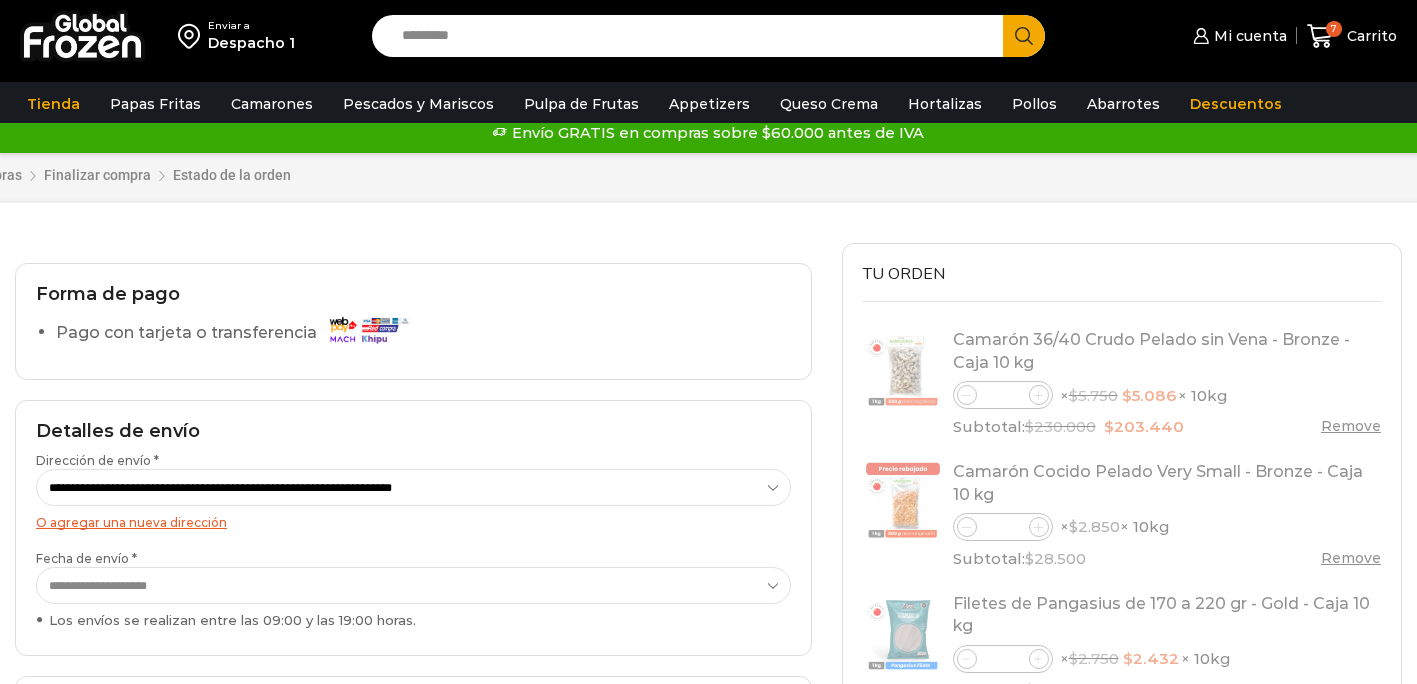scroll, scrollTop: 0, scrollLeft: 0, axis: both 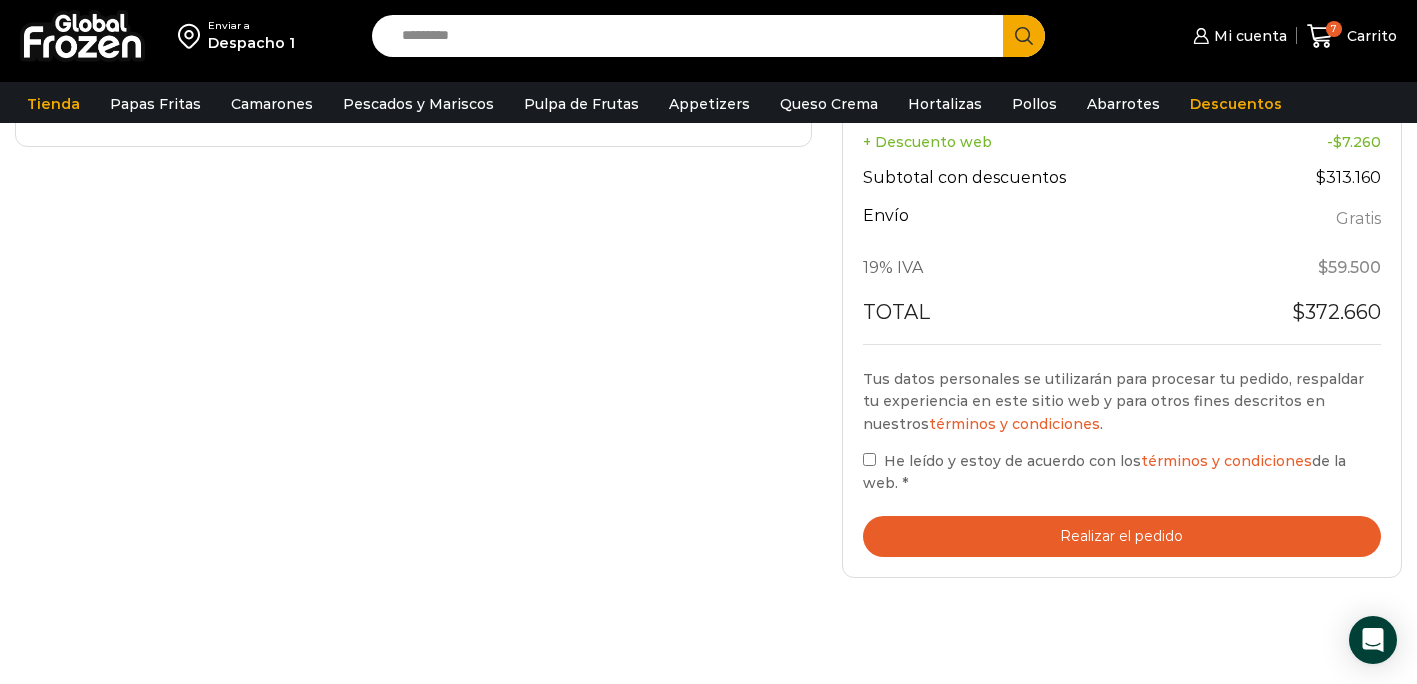 click on "Realizar el pedido" at bounding box center [1122, 536] 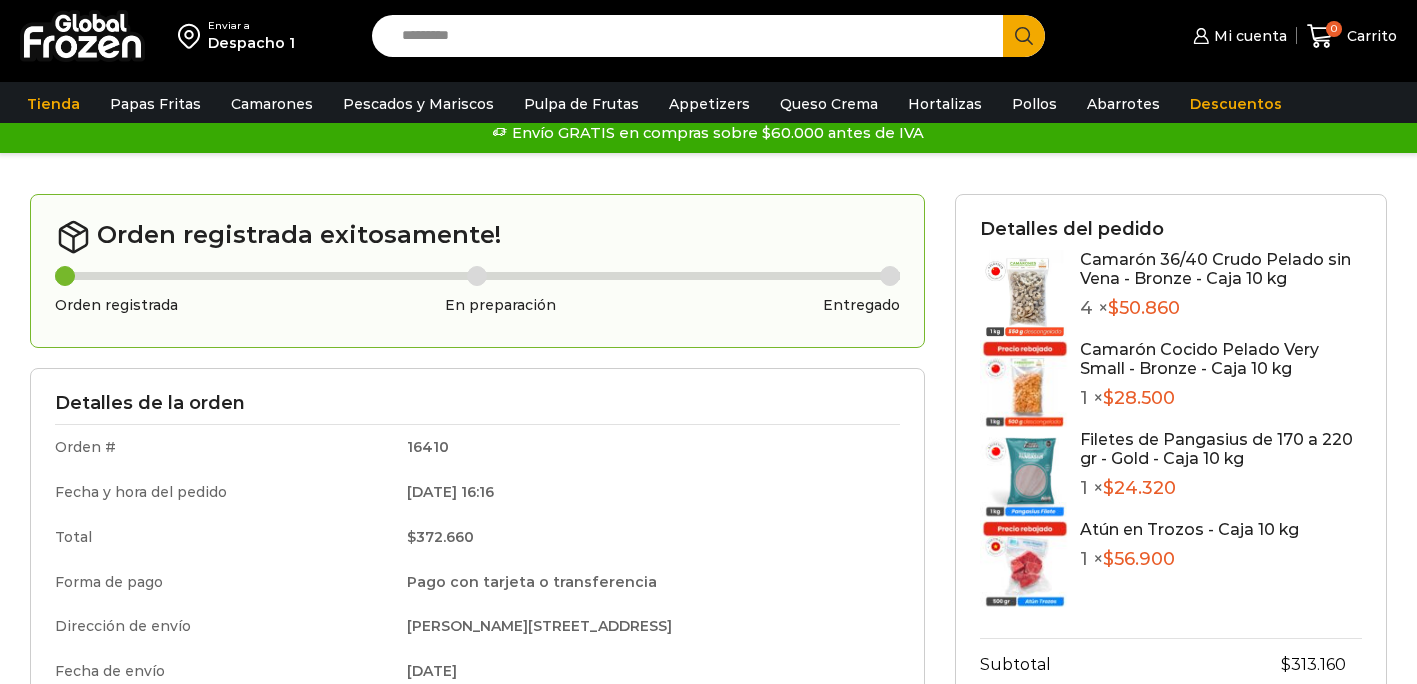 scroll, scrollTop: 0, scrollLeft: 0, axis: both 